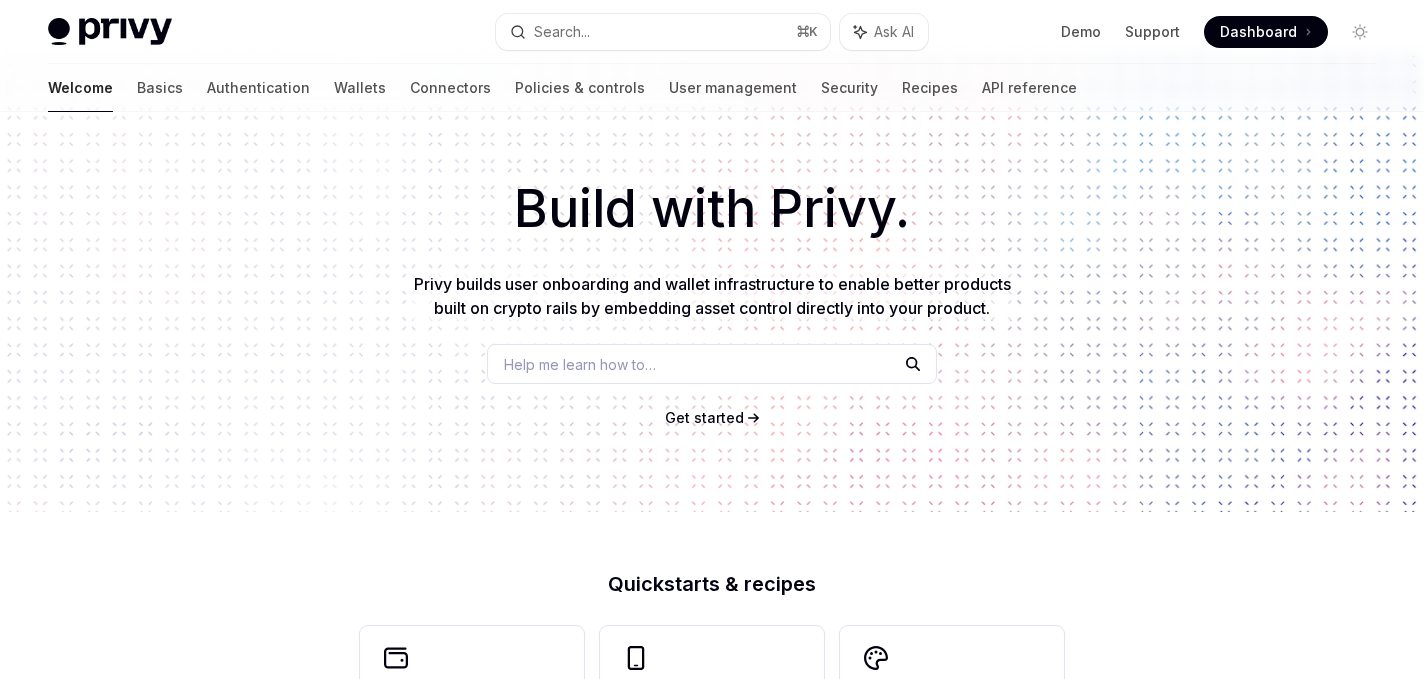 scroll, scrollTop: 0, scrollLeft: 0, axis: both 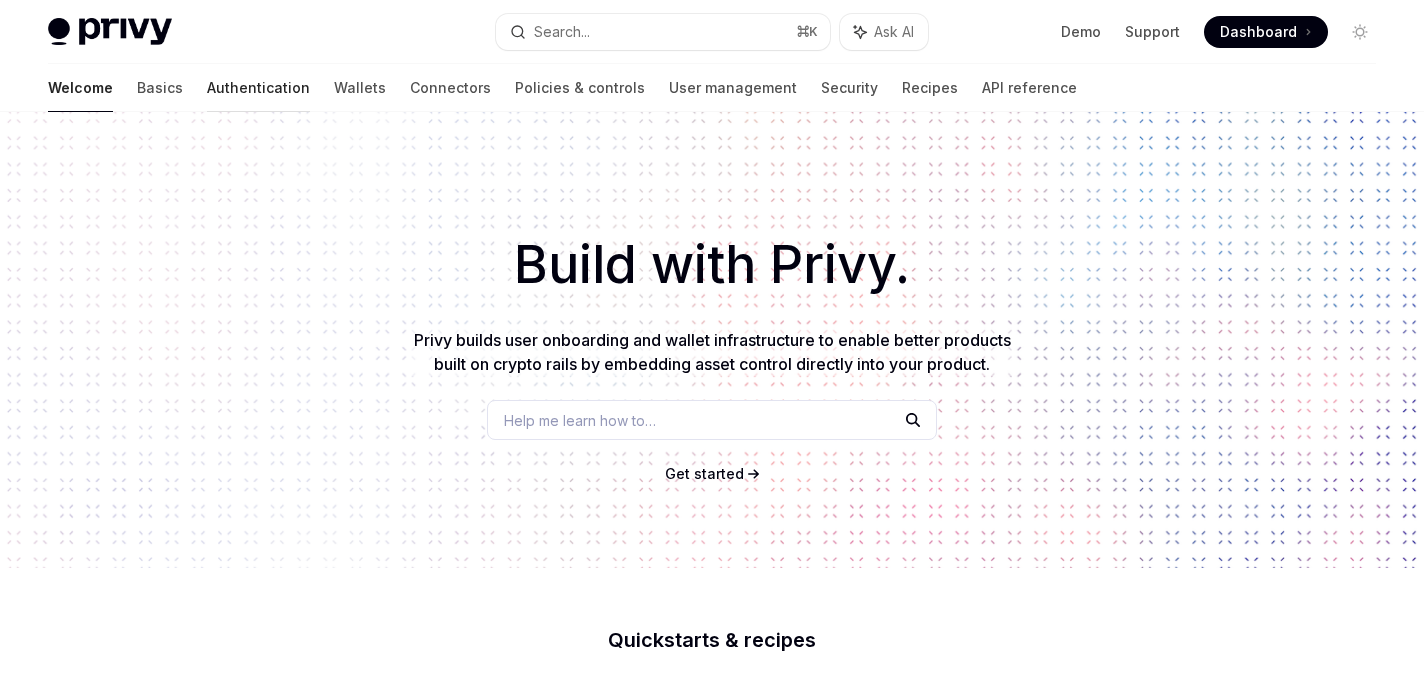click on "Authentication" at bounding box center (258, 88) 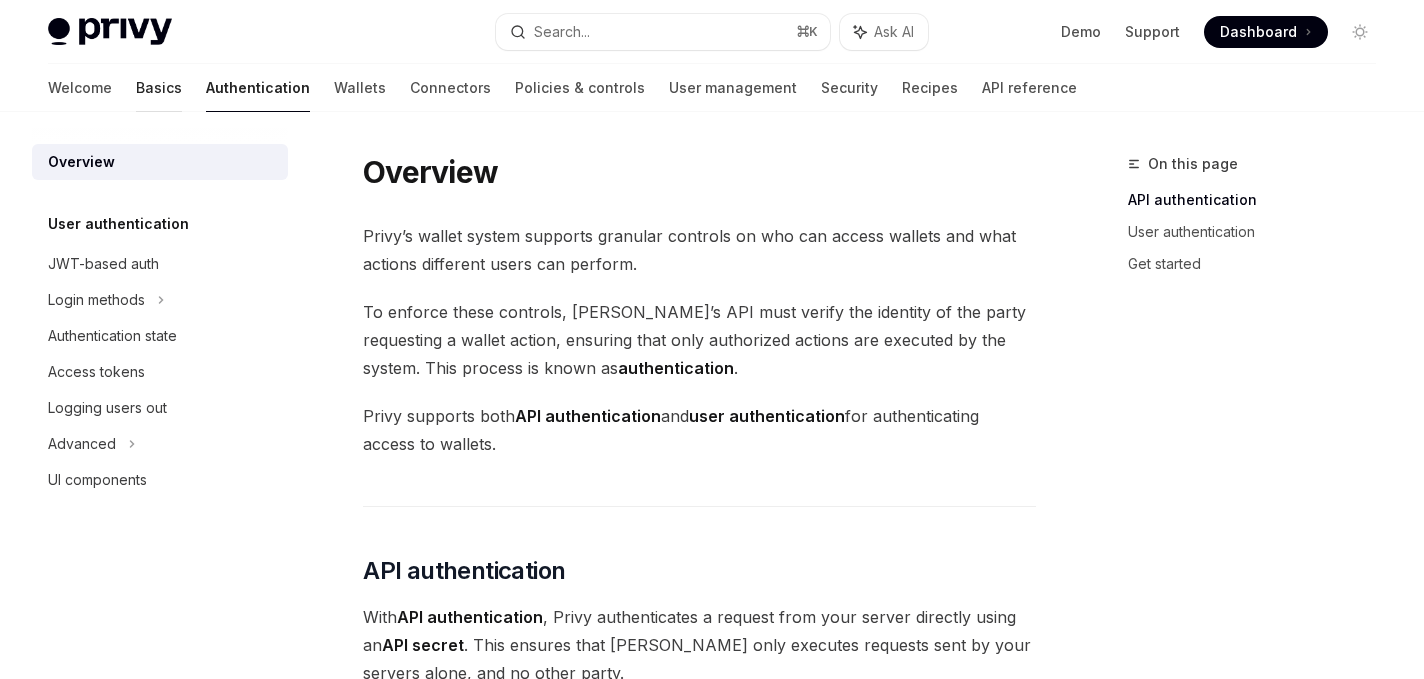 click on "Basics" at bounding box center (159, 88) 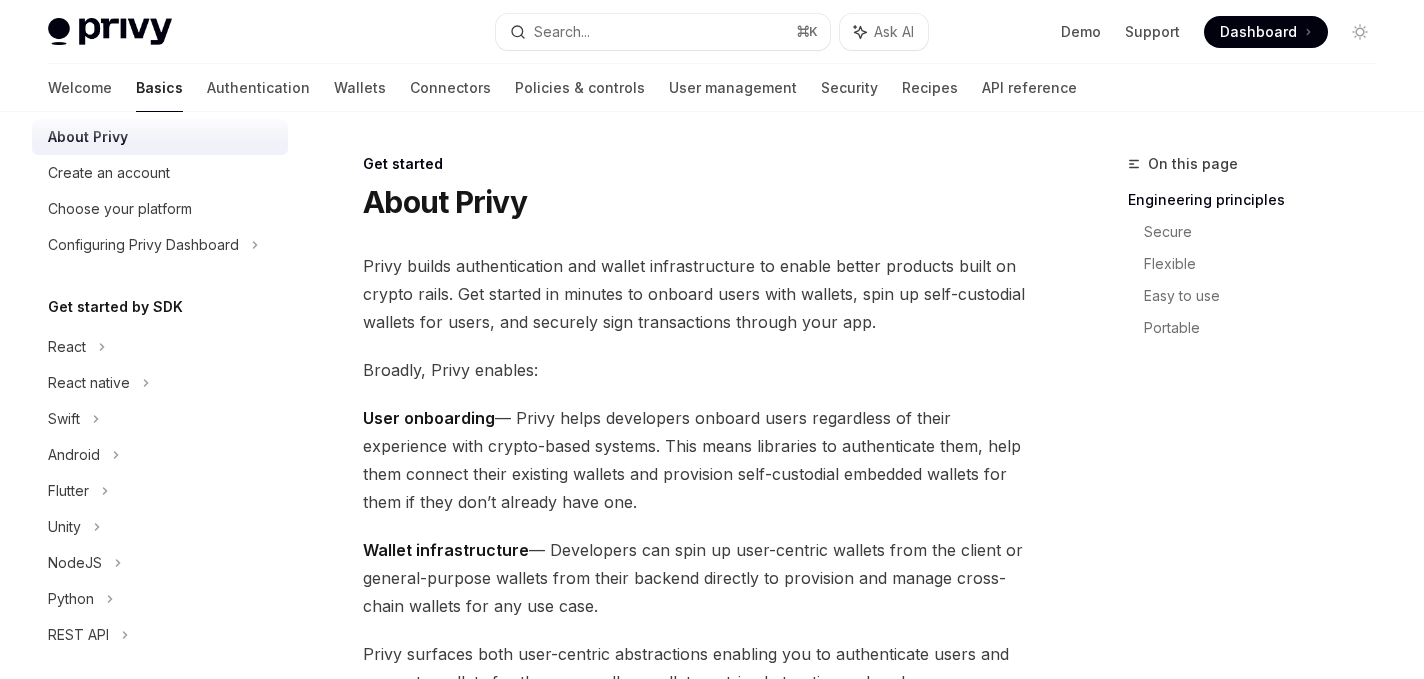 scroll, scrollTop: 136, scrollLeft: 0, axis: vertical 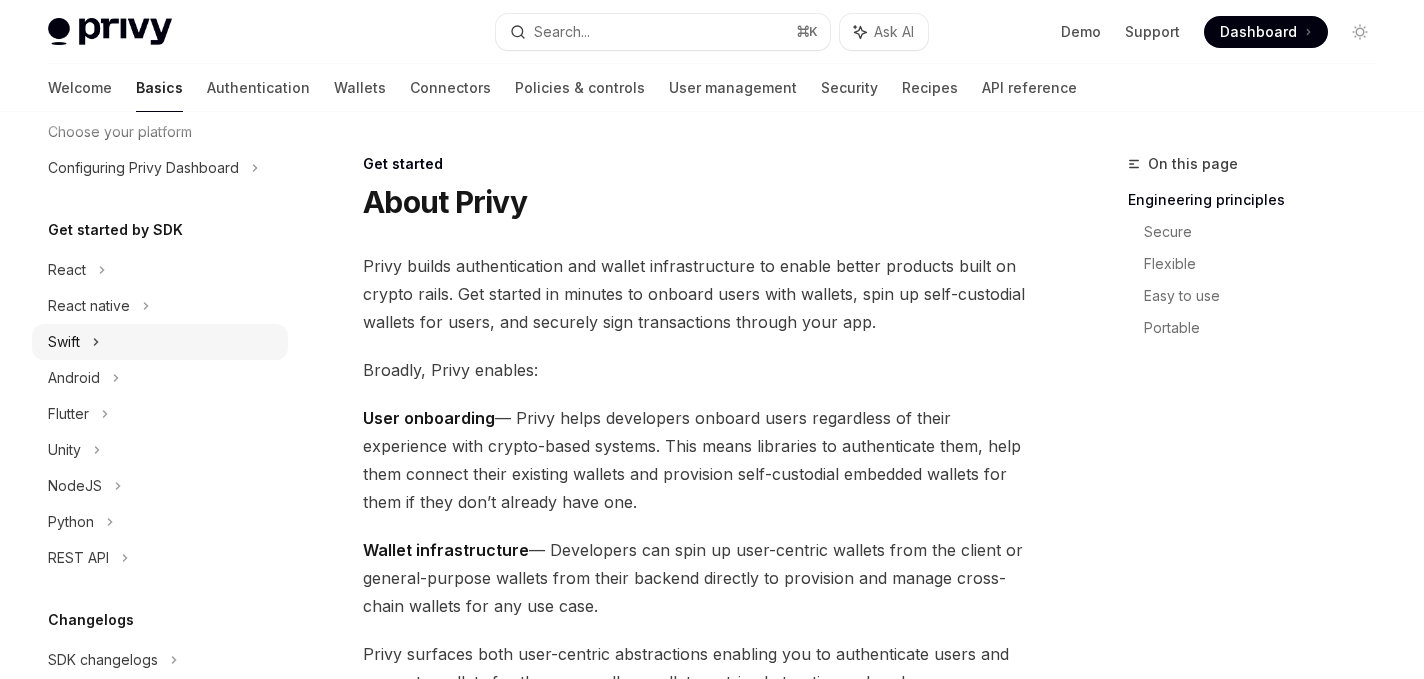 click on "Swift" at bounding box center [64, 342] 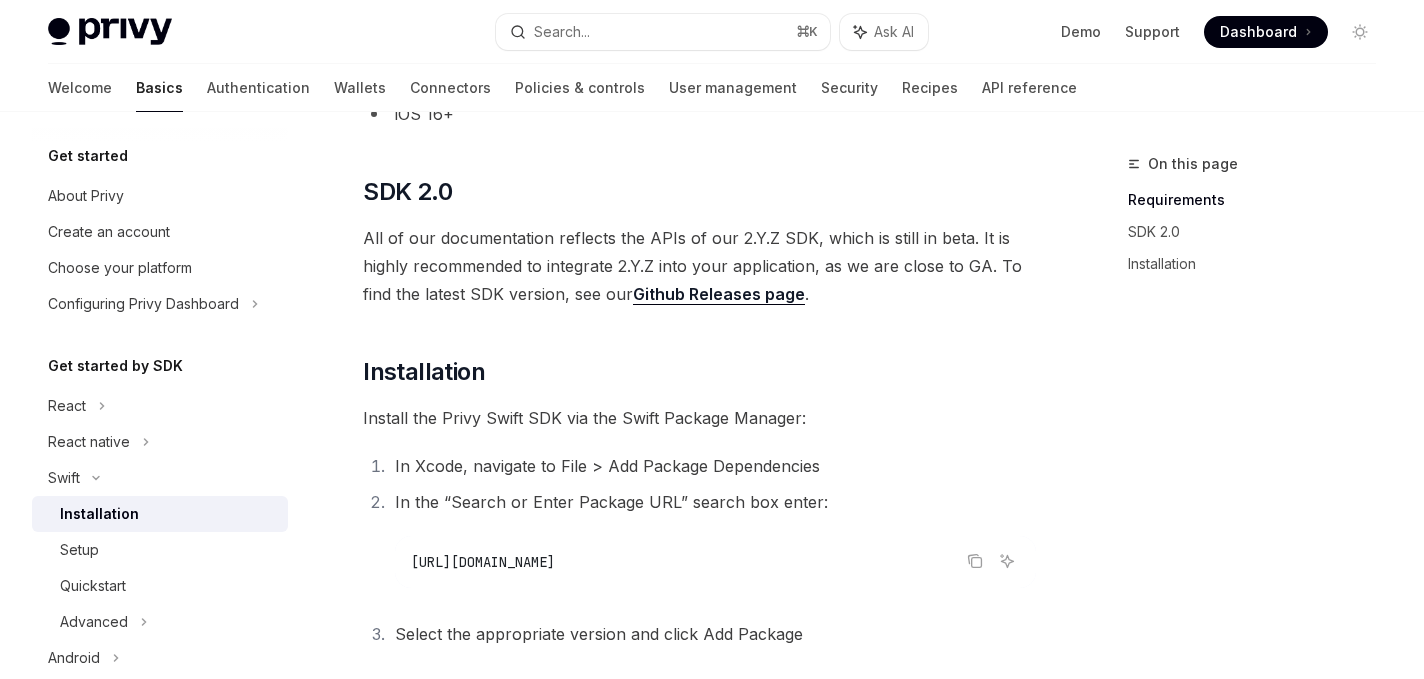 scroll, scrollTop: 224, scrollLeft: 0, axis: vertical 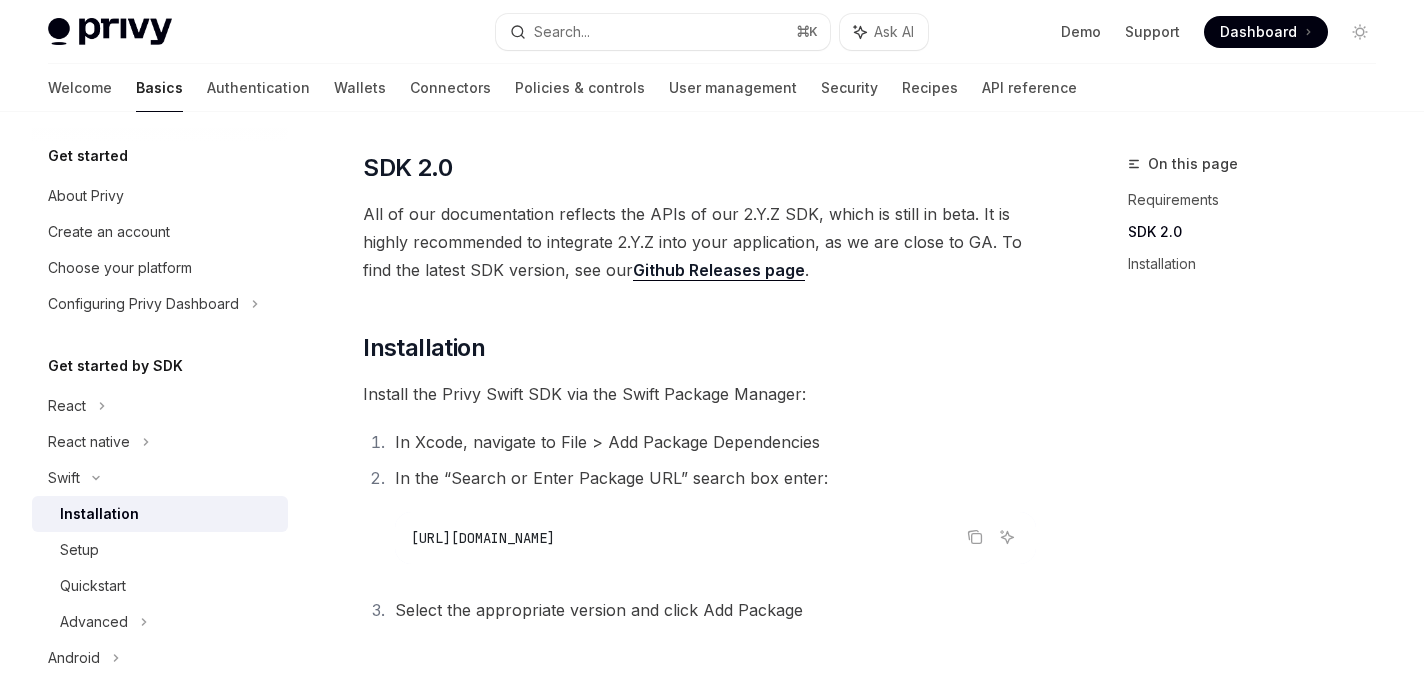 click on "Basics" at bounding box center (159, 88) 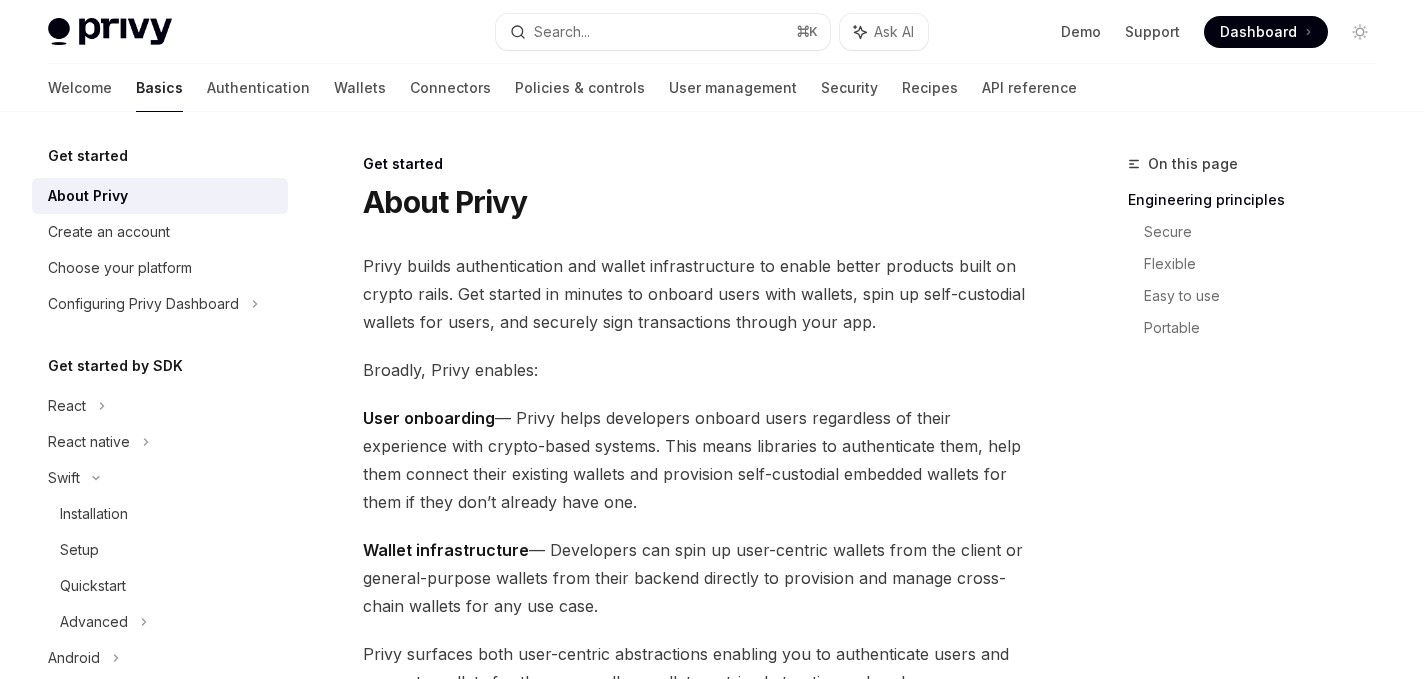 click on "Basics" at bounding box center (159, 88) 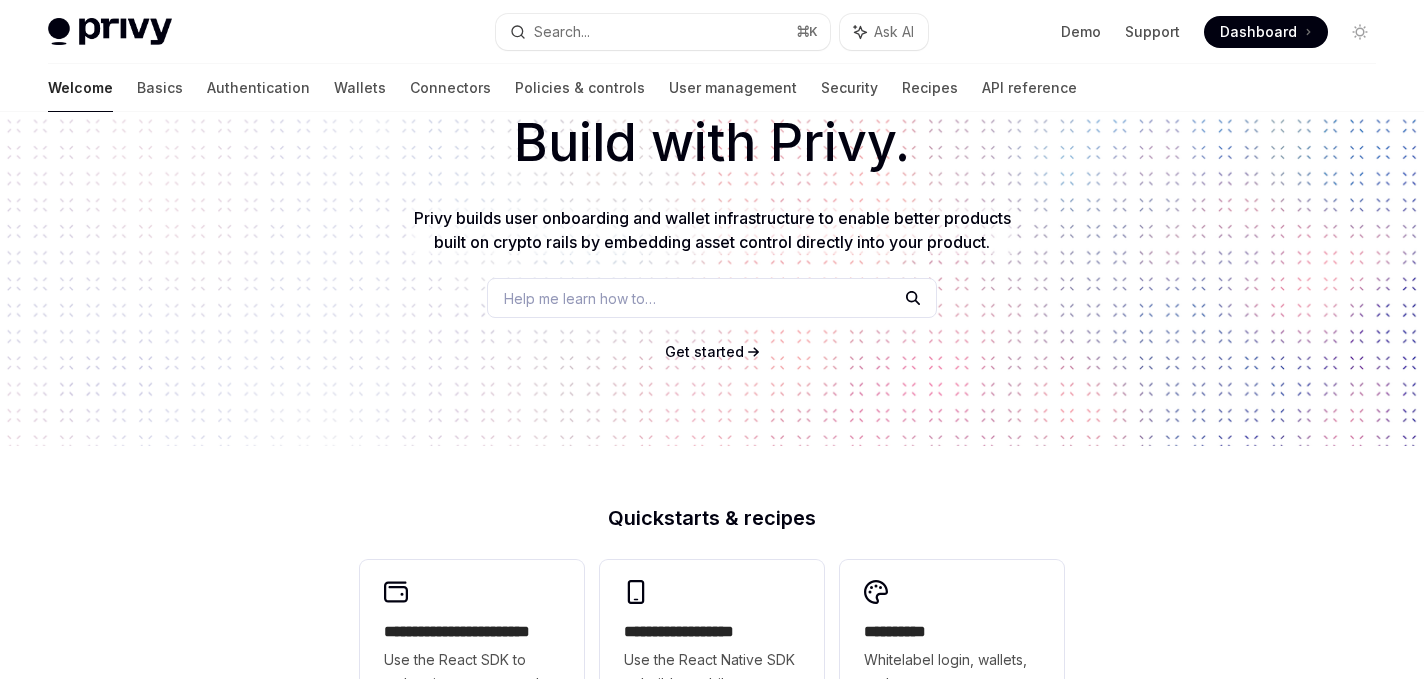 scroll, scrollTop: 124, scrollLeft: 0, axis: vertical 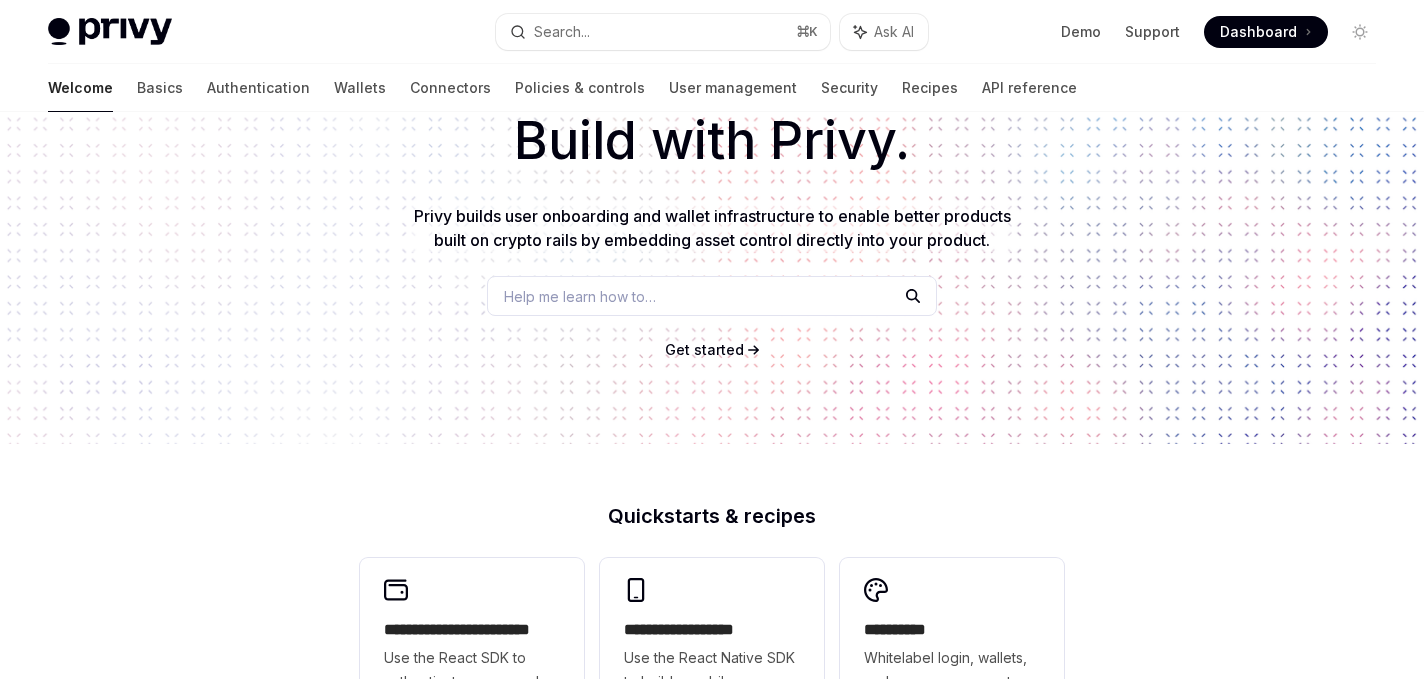 click at bounding box center [110, 32] 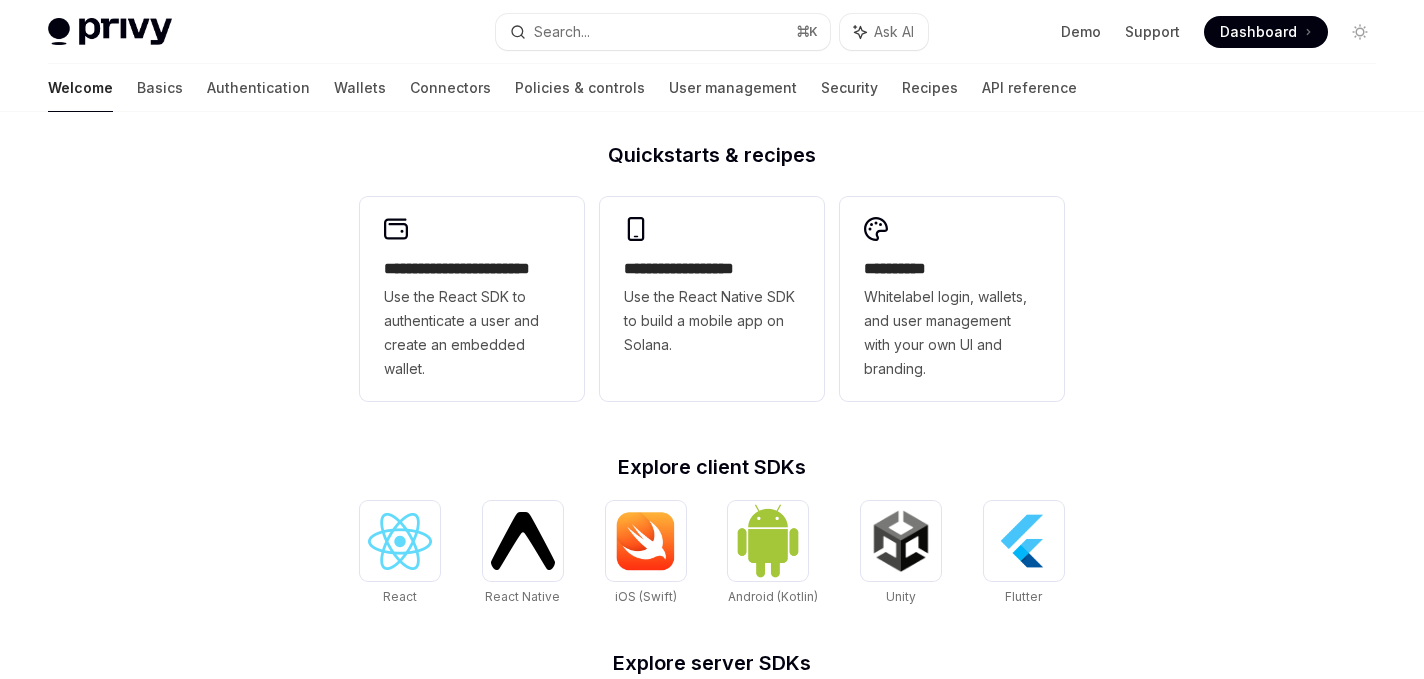 scroll, scrollTop: 476, scrollLeft: 0, axis: vertical 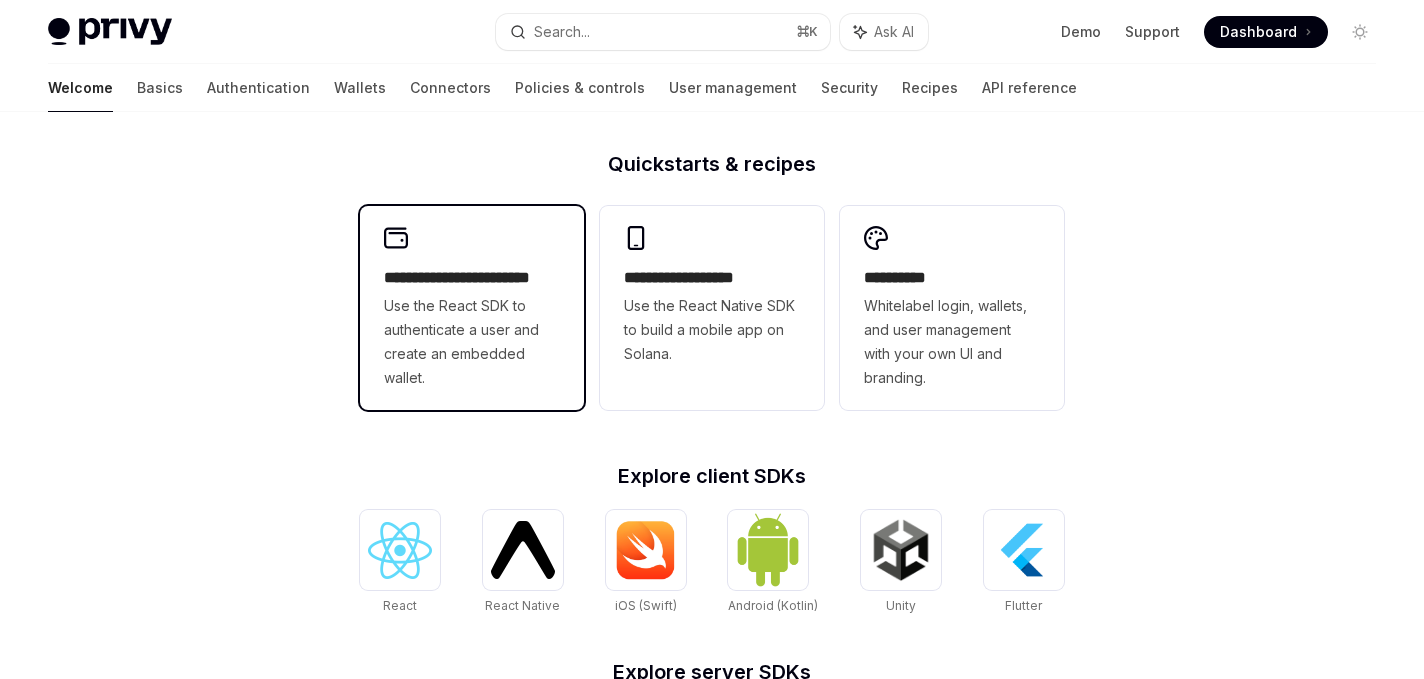 click on "Use the React SDK to authenticate a user and create an embedded wallet." at bounding box center (472, 342) 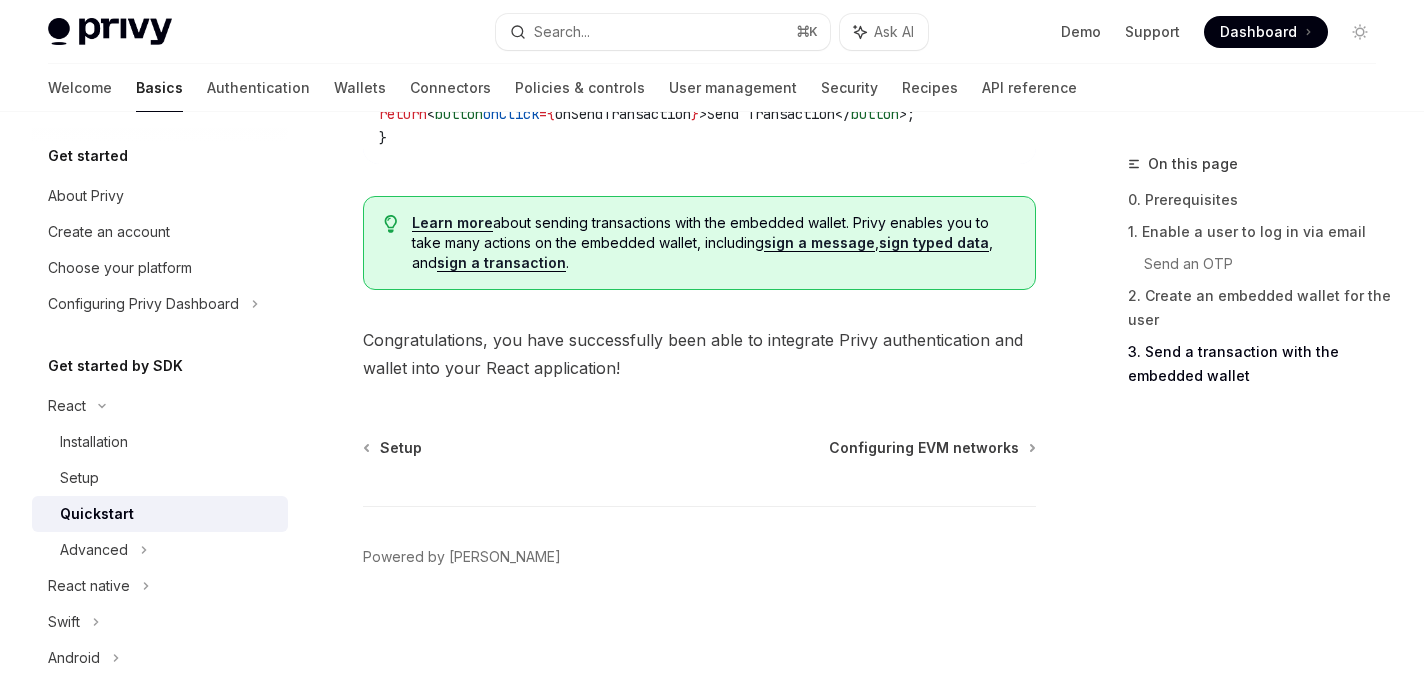 scroll, scrollTop: 2222, scrollLeft: 0, axis: vertical 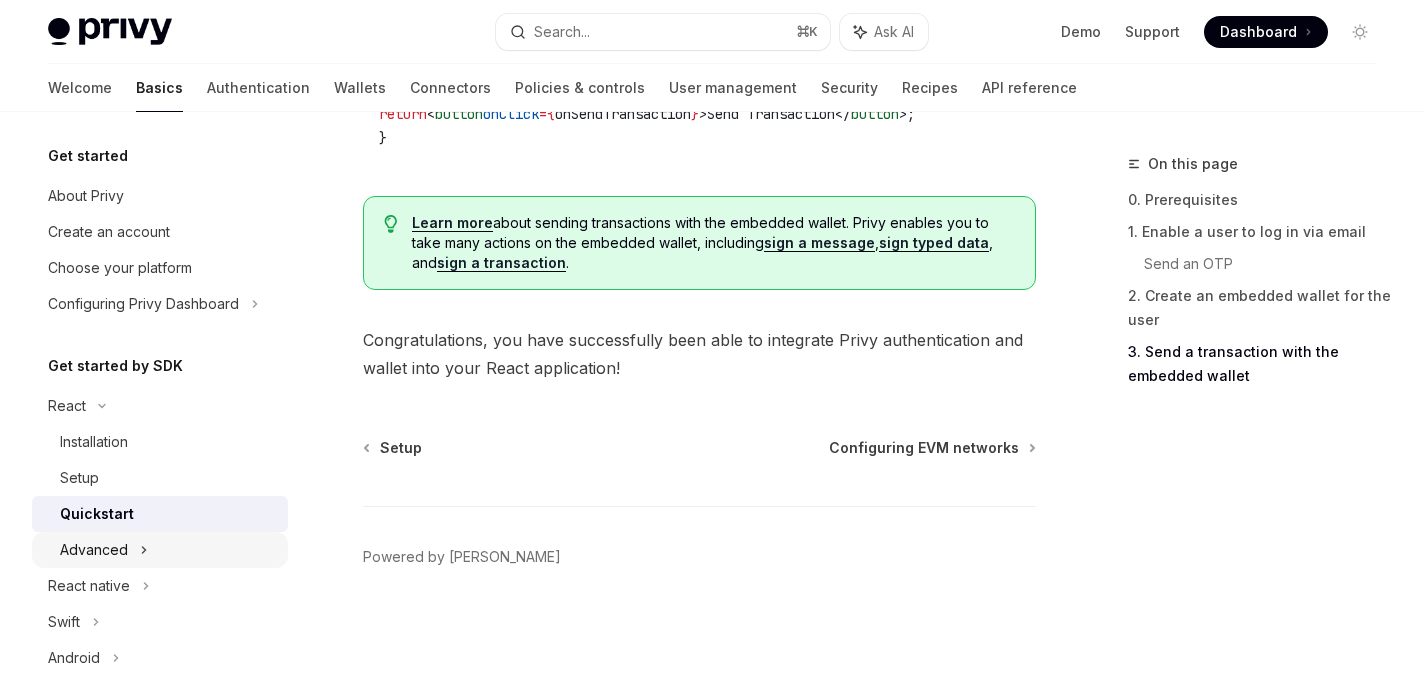click on "Advanced" at bounding box center (160, 550) 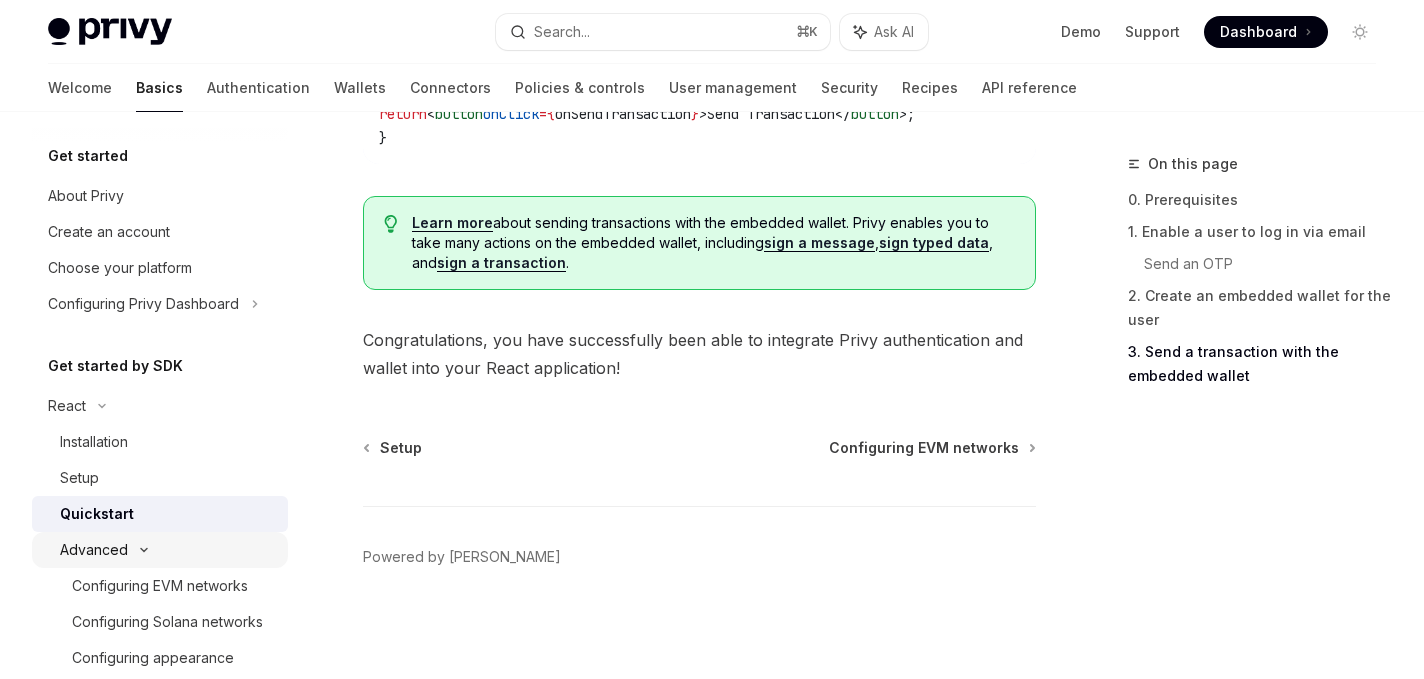 type on "*" 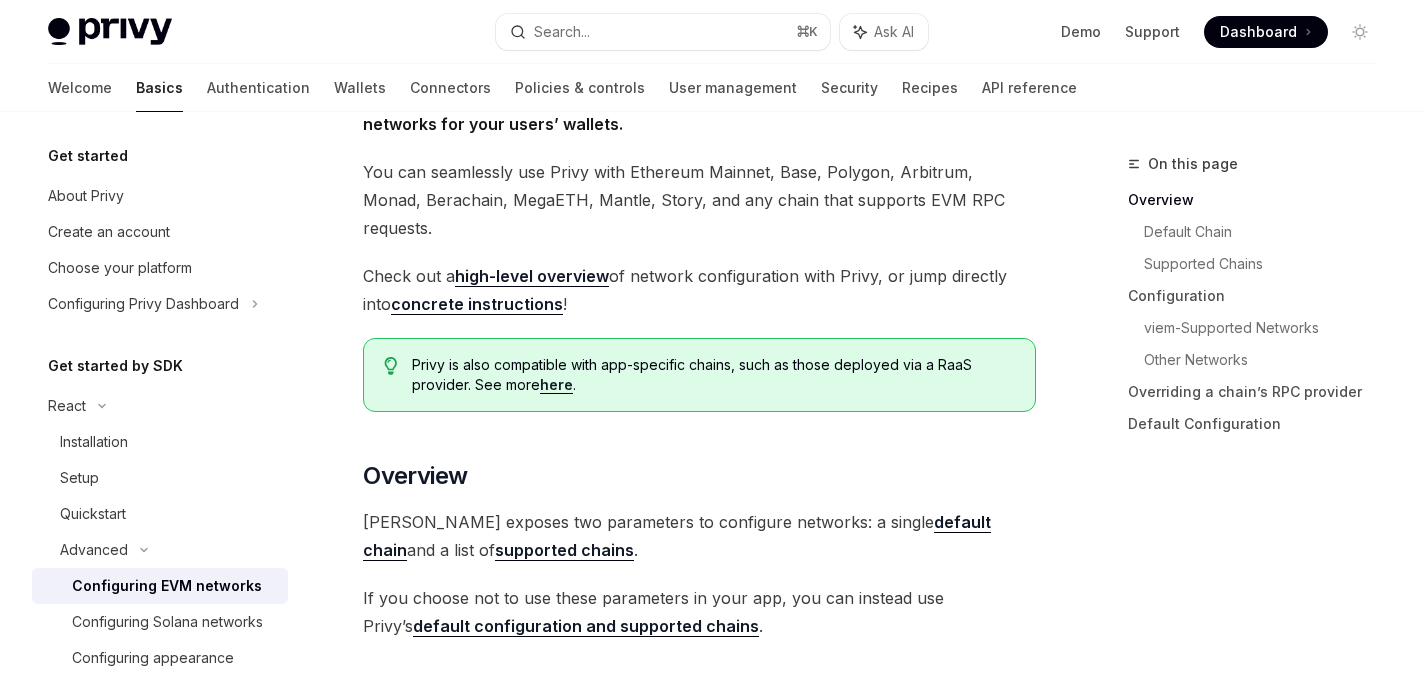 scroll, scrollTop: 489, scrollLeft: 0, axis: vertical 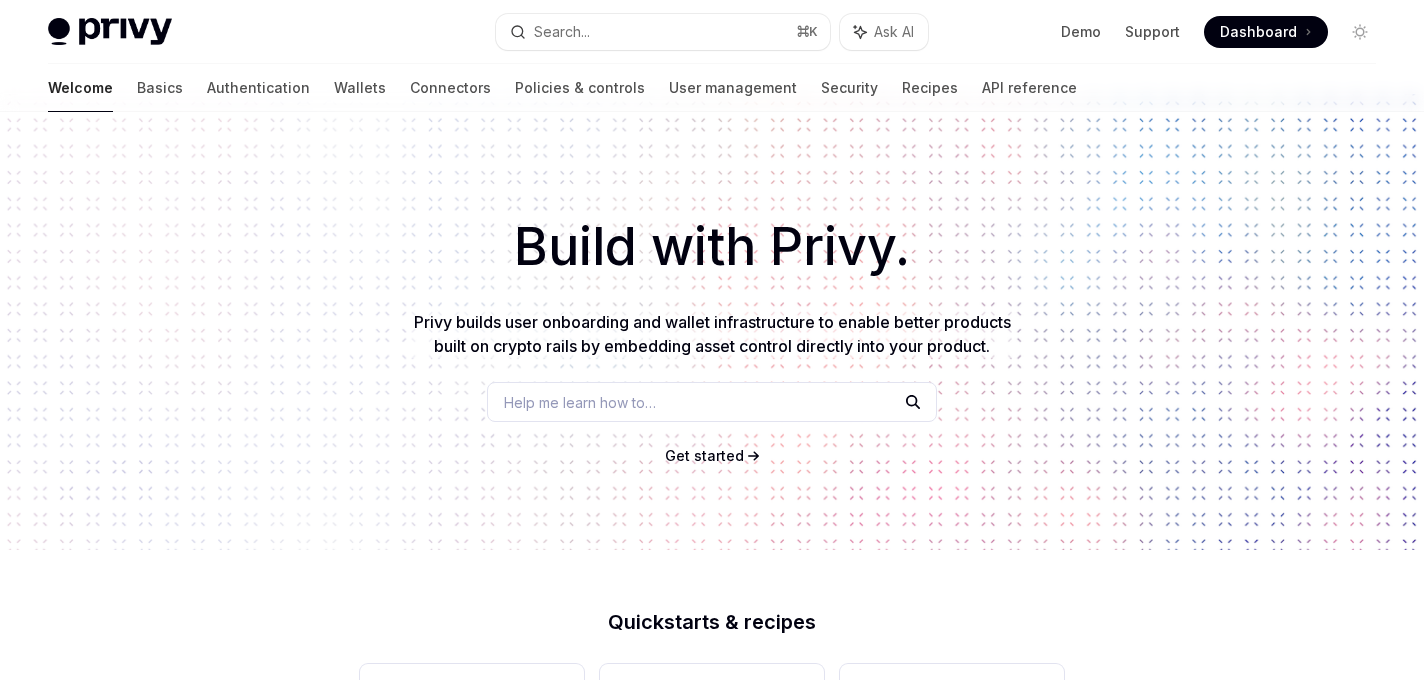 click on "Get started" at bounding box center [704, 456] 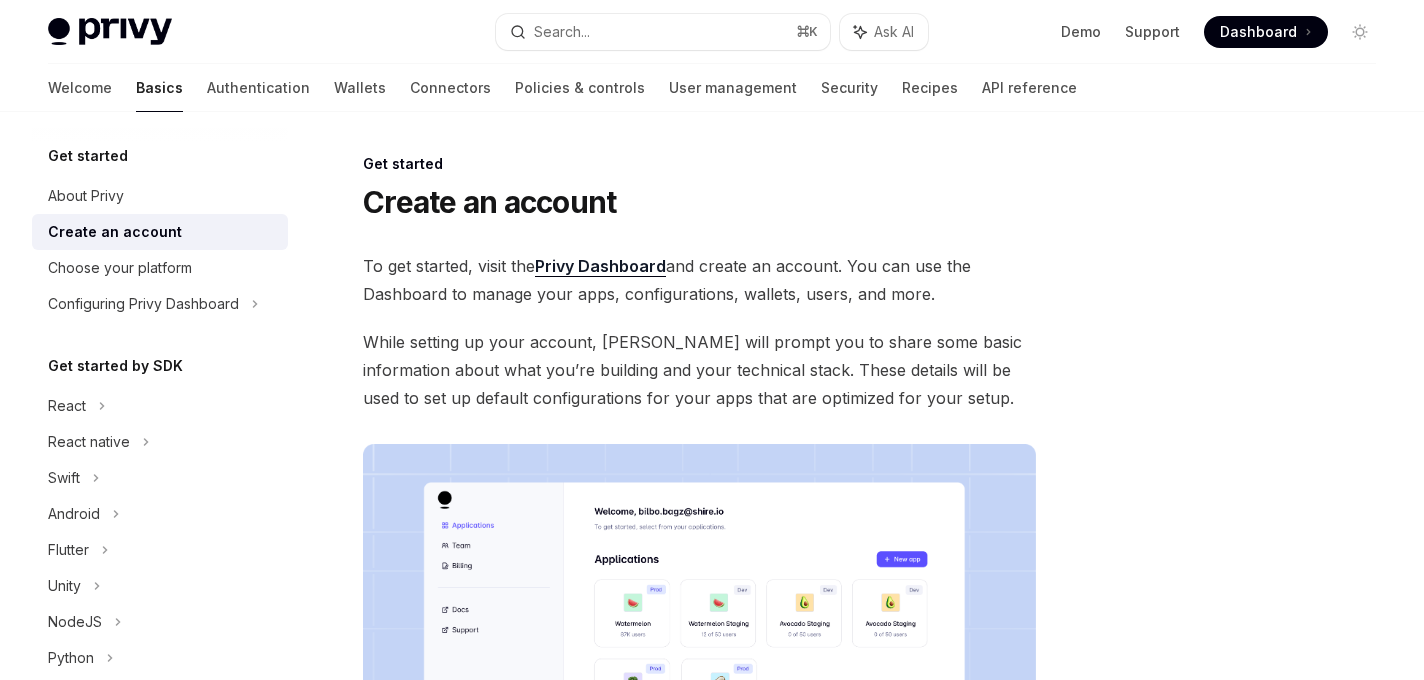 scroll, scrollTop: 0, scrollLeft: 0, axis: both 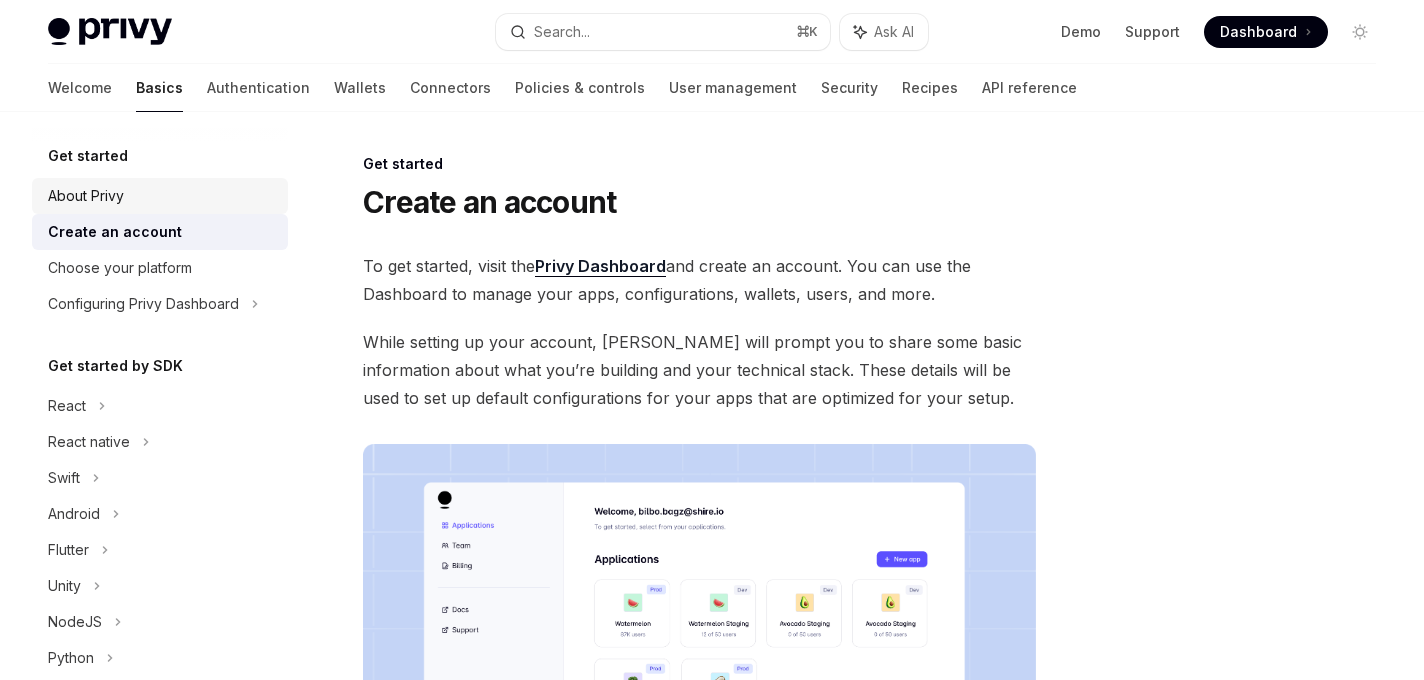 click on "About Privy" at bounding box center [86, 196] 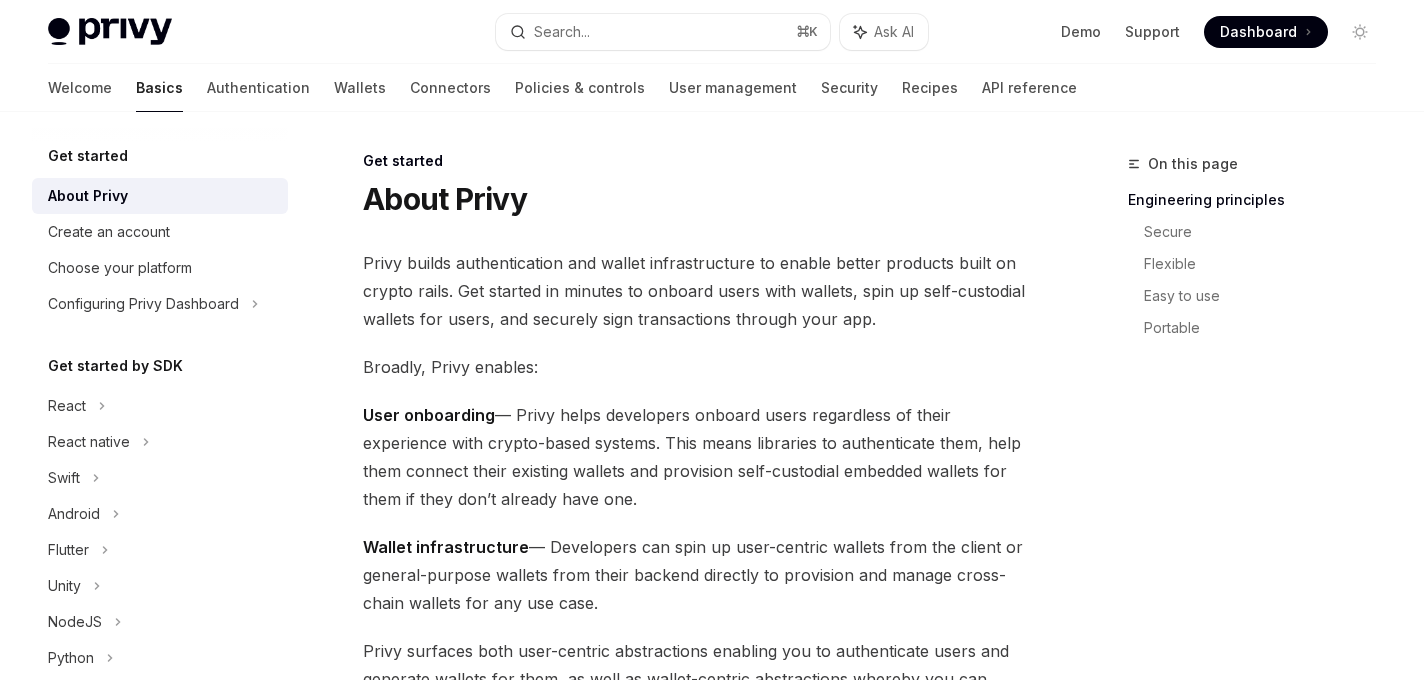 scroll, scrollTop: 0, scrollLeft: 0, axis: both 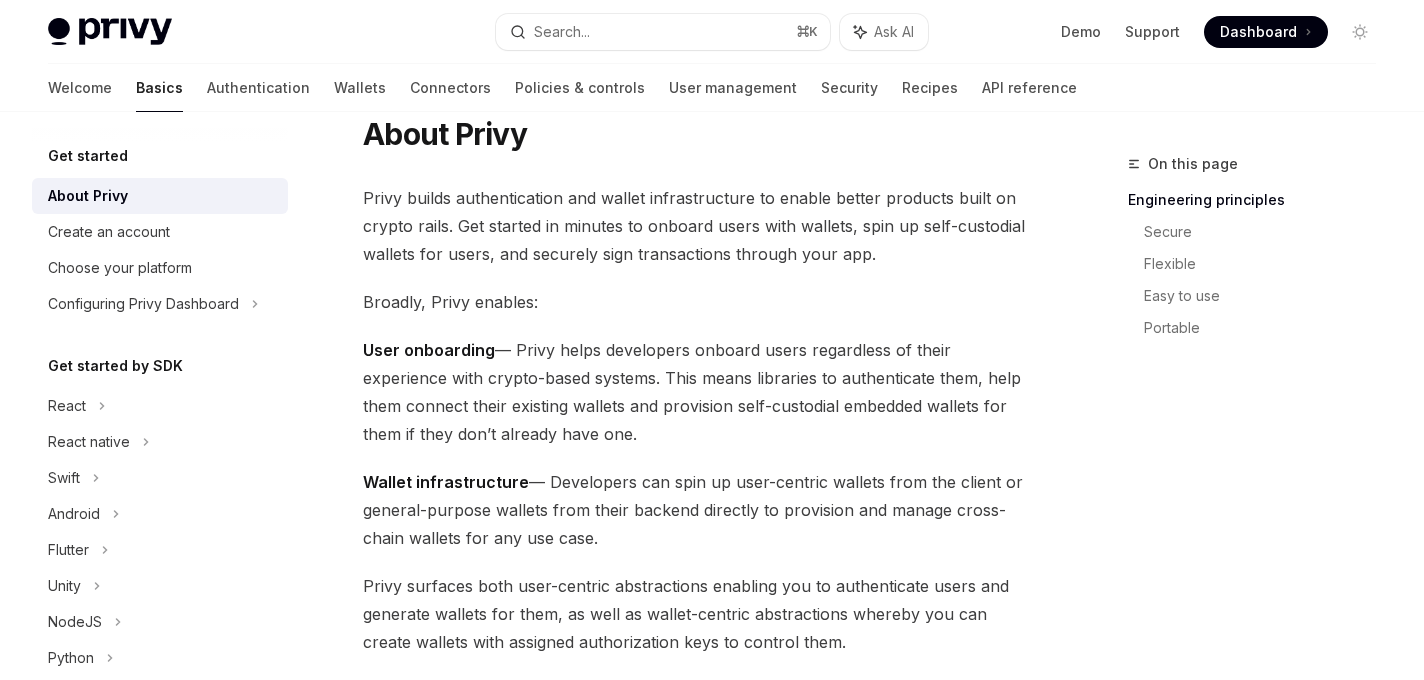 drag, startPoint x: 366, startPoint y: 346, endPoint x: 652, endPoint y: 434, distance: 299.23236 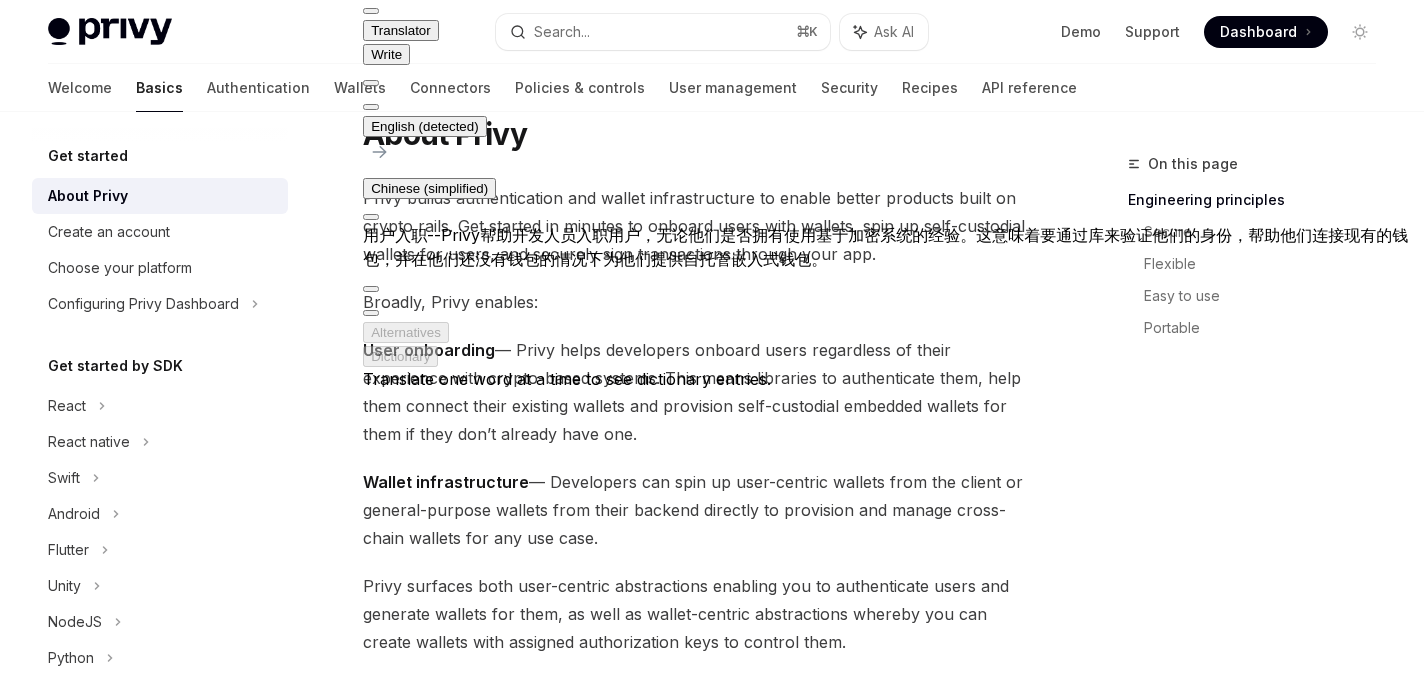 click on "User onboarding  — Privy helps developers onboard users regardless of their experience with crypto-based systems. This means libraries to authenticate them, help them connect their existing wallets and provision self-custodial embedded wallets for them if they don’t already have one." at bounding box center [699, 392] 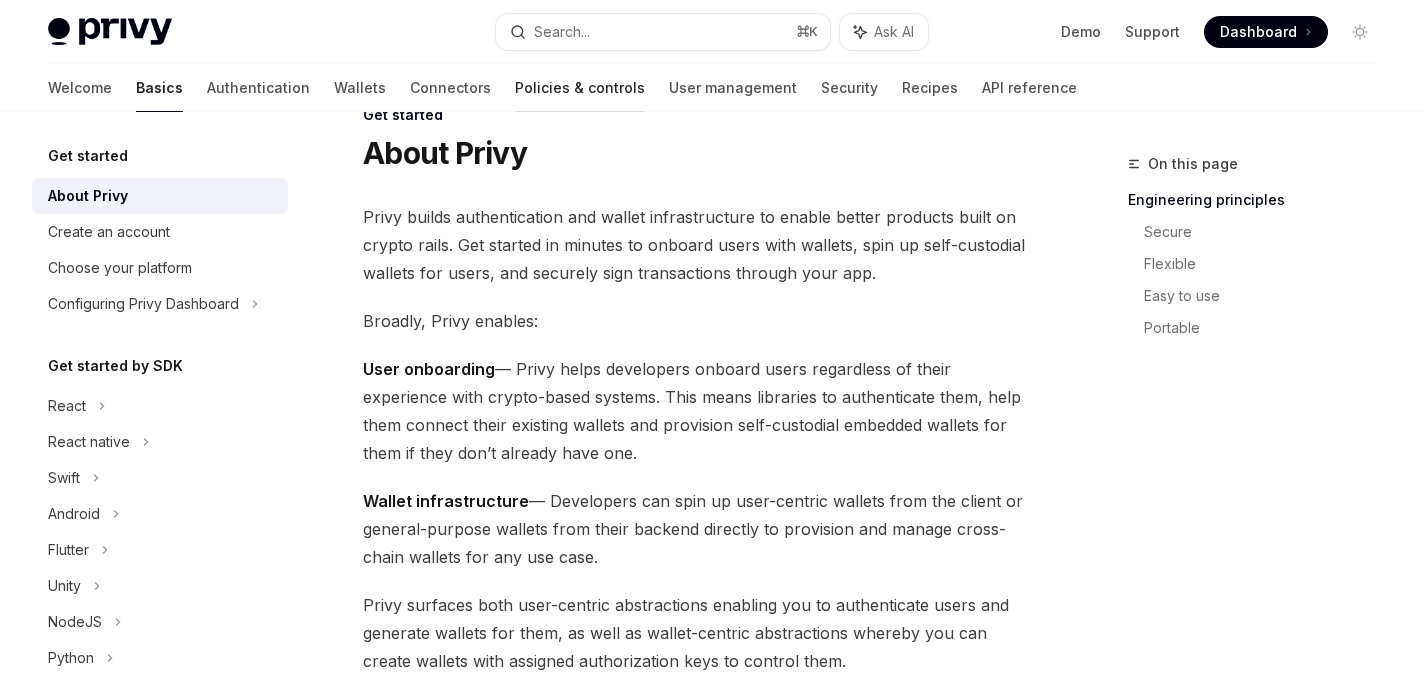 scroll, scrollTop: 0, scrollLeft: 0, axis: both 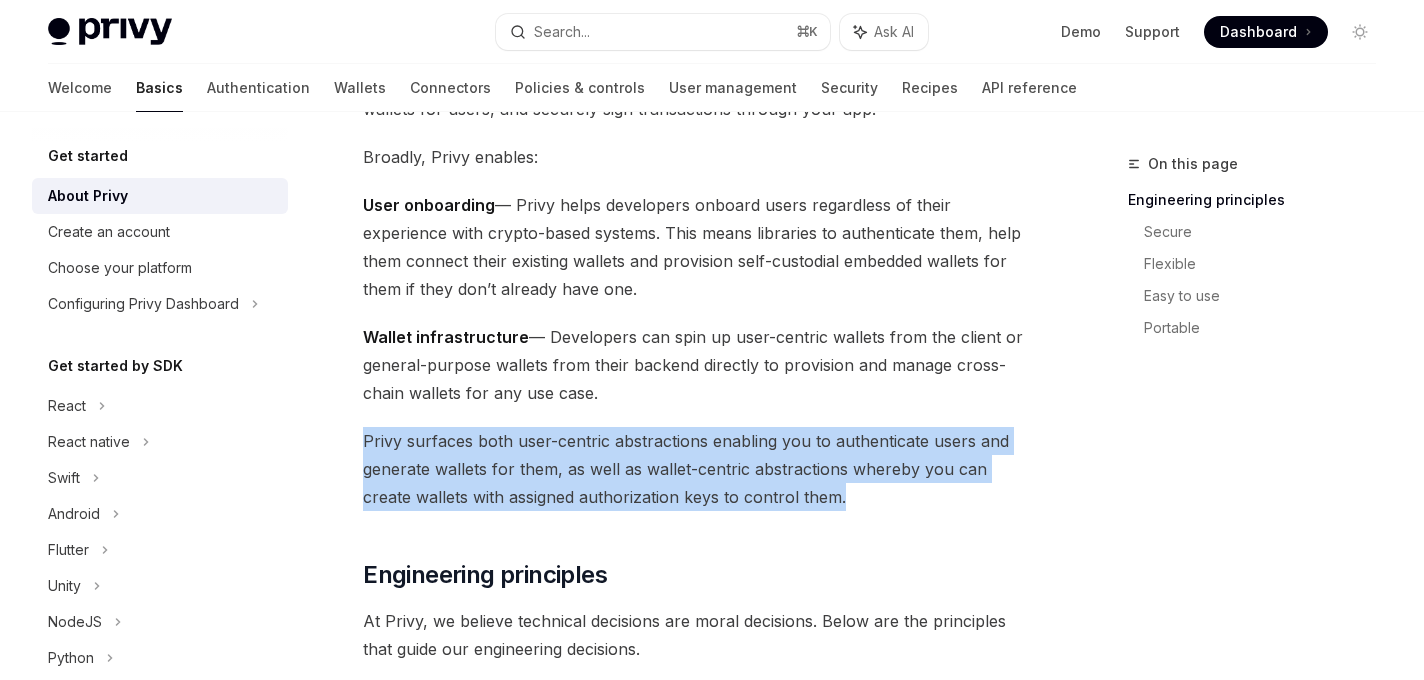 drag, startPoint x: 808, startPoint y: 499, endPoint x: 321, endPoint y: 451, distance: 489.35977 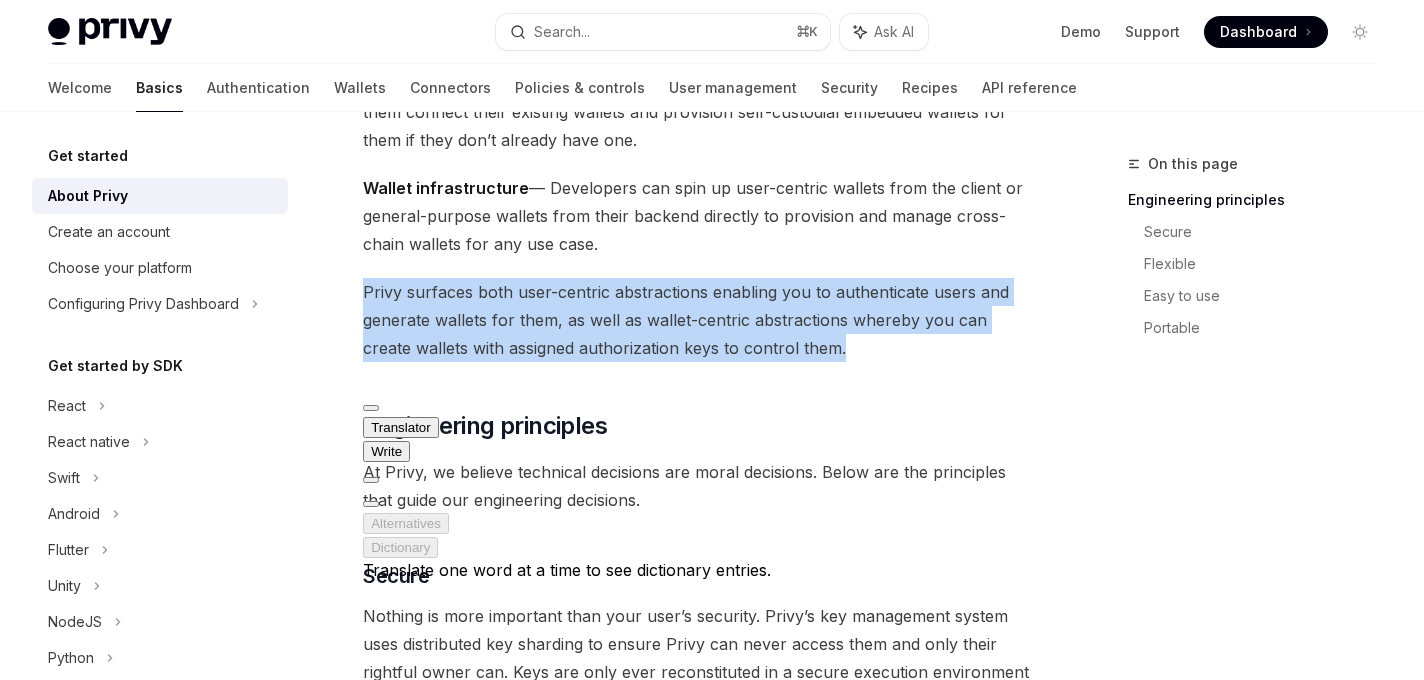 scroll, scrollTop: 370, scrollLeft: 0, axis: vertical 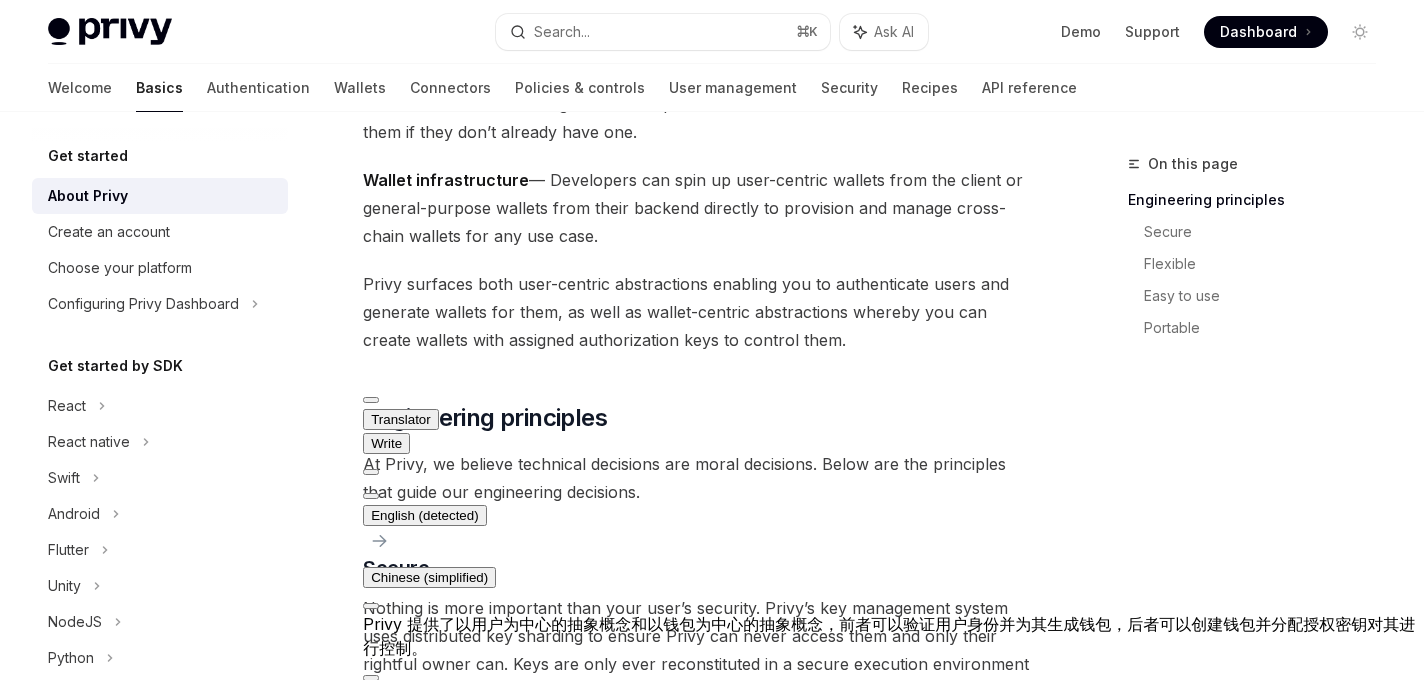click on "Privy builds authentication and wallet infrastructure to enable better products built on
crypto rails. Get started in minutes to onboard users with wallets, spin up self-custodial wallets for users,
and securely sign transactions through your app.
Broadly, Privy enables:
User onboarding  — Privy helps developers onboard users regardless of their experience with crypto-based systems. This means libraries to authenticate them, help them connect their existing wallets and provision self-custodial embedded wallets for them if they don’t already have one.
Wallet infrastructure  — Developers can spin up user-centric wallets from the client or general-purpose wallets from their backend directly to provision and manage cross-chain wallets for any use case.
Privy surfaces both user-centric abstractions enabling you to authenticate users and generate wallets for them, as well as wallet-centric abstractions whereby you can create wallets with assigned authorization keys to control them.
​
​" at bounding box center (699, 926) 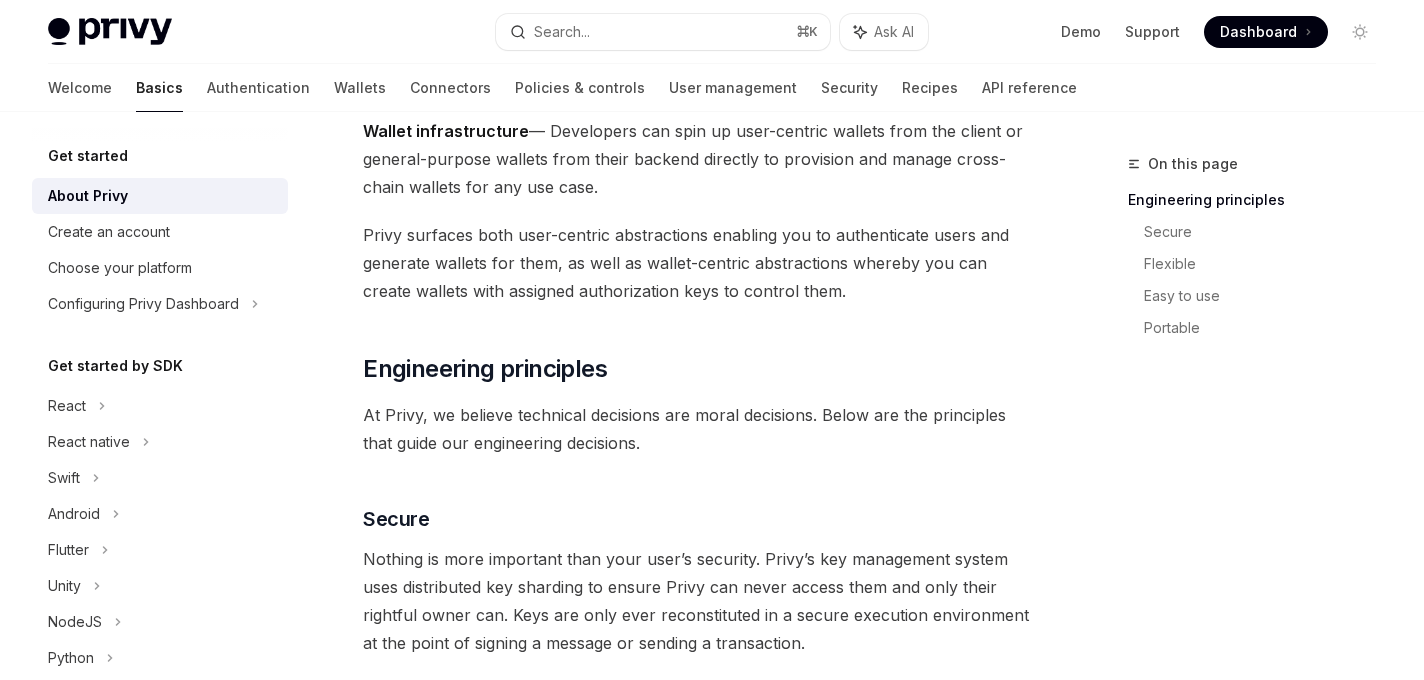 scroll, scrollTop: 434, scrollLeft: 0, axis: vertical 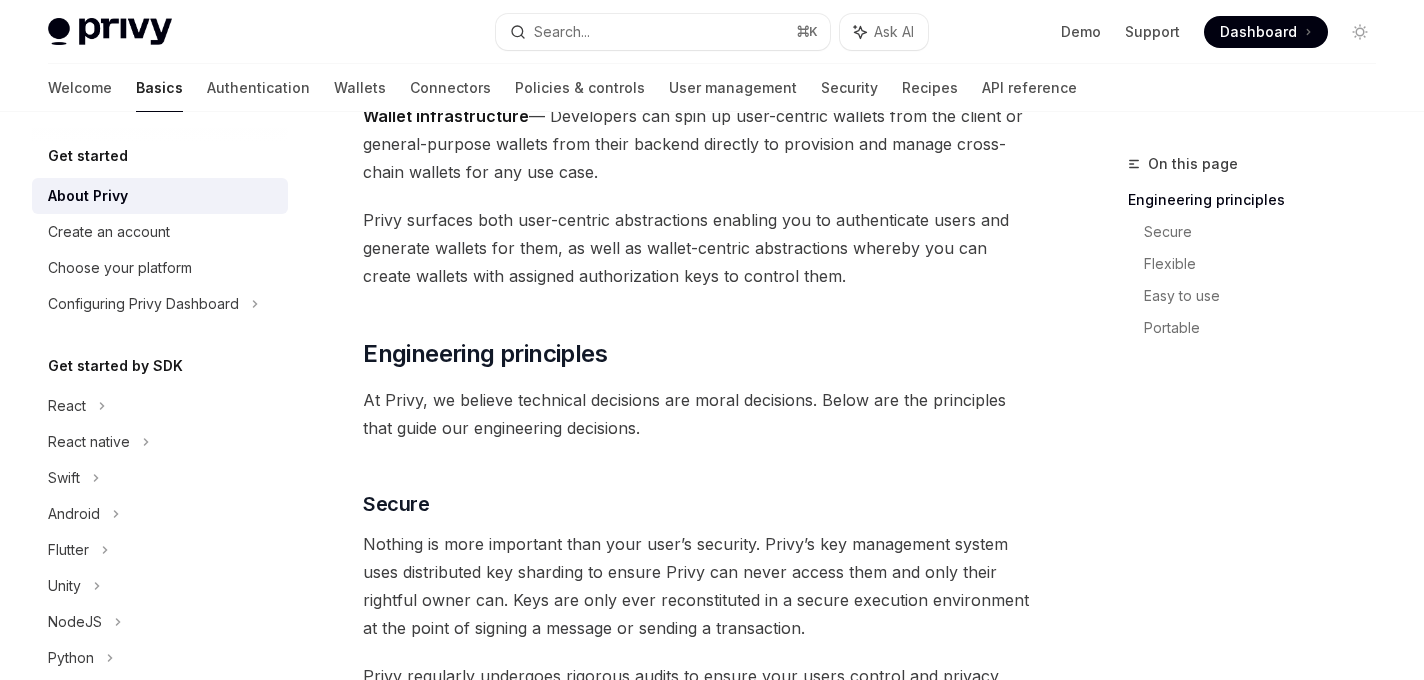 click on "At Privy, we believe technical decisions are moral decisions. Below are the principles that guide our engineering decisions." at bounding box center [699, 414] 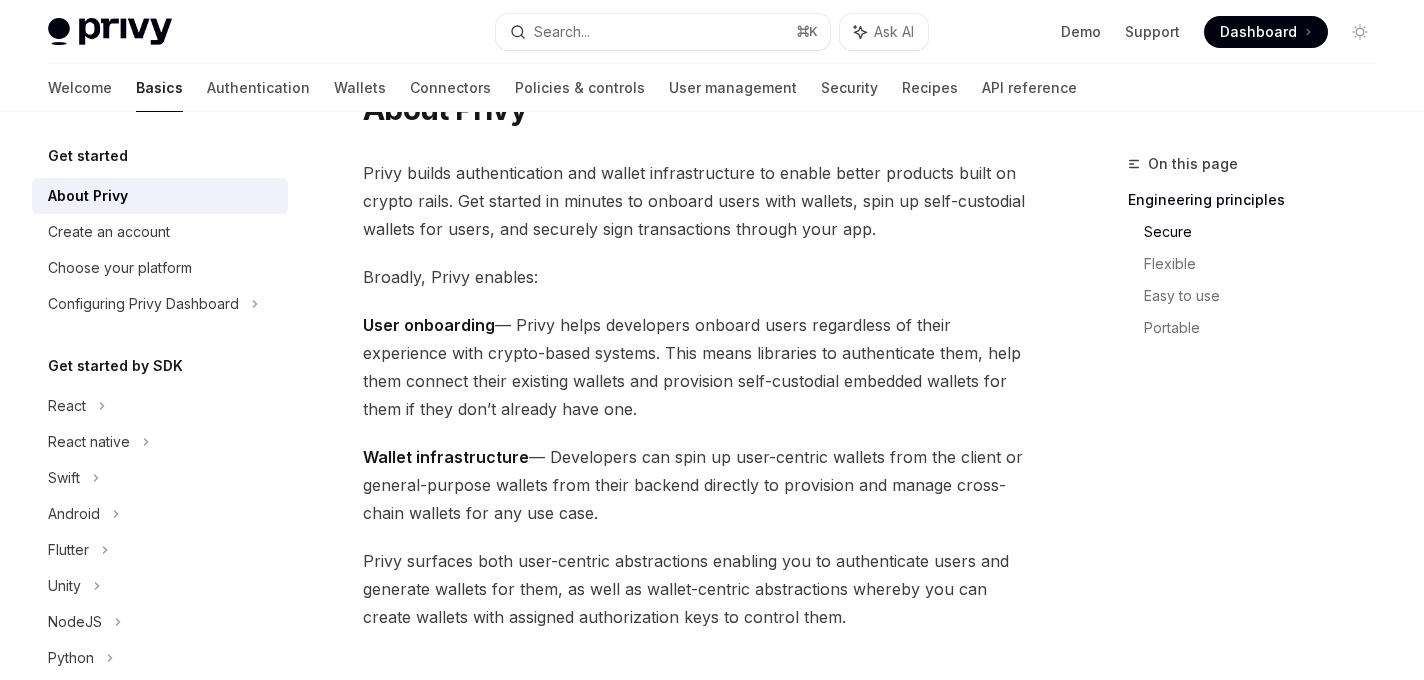 scroll, scrollTop: 0, scrollLeft: 0, axis: both 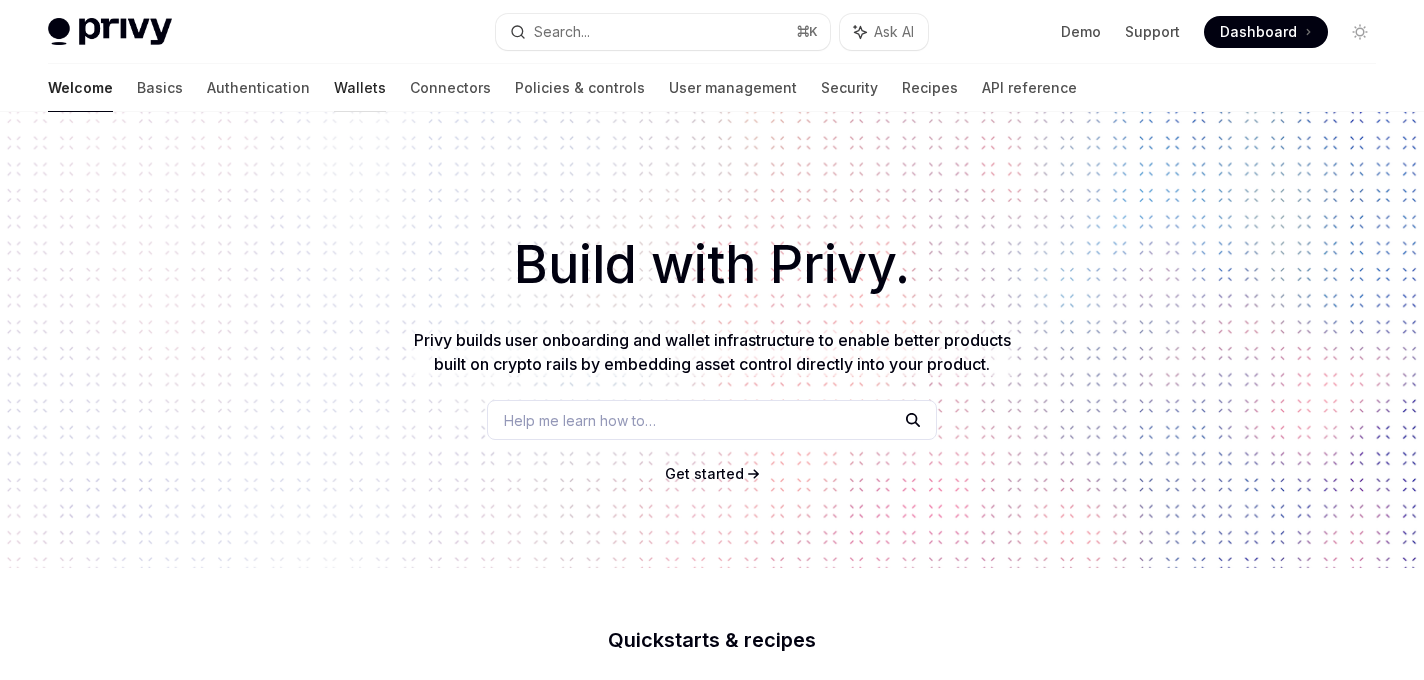 click on "Wallets" at bounding box center (360, 88) 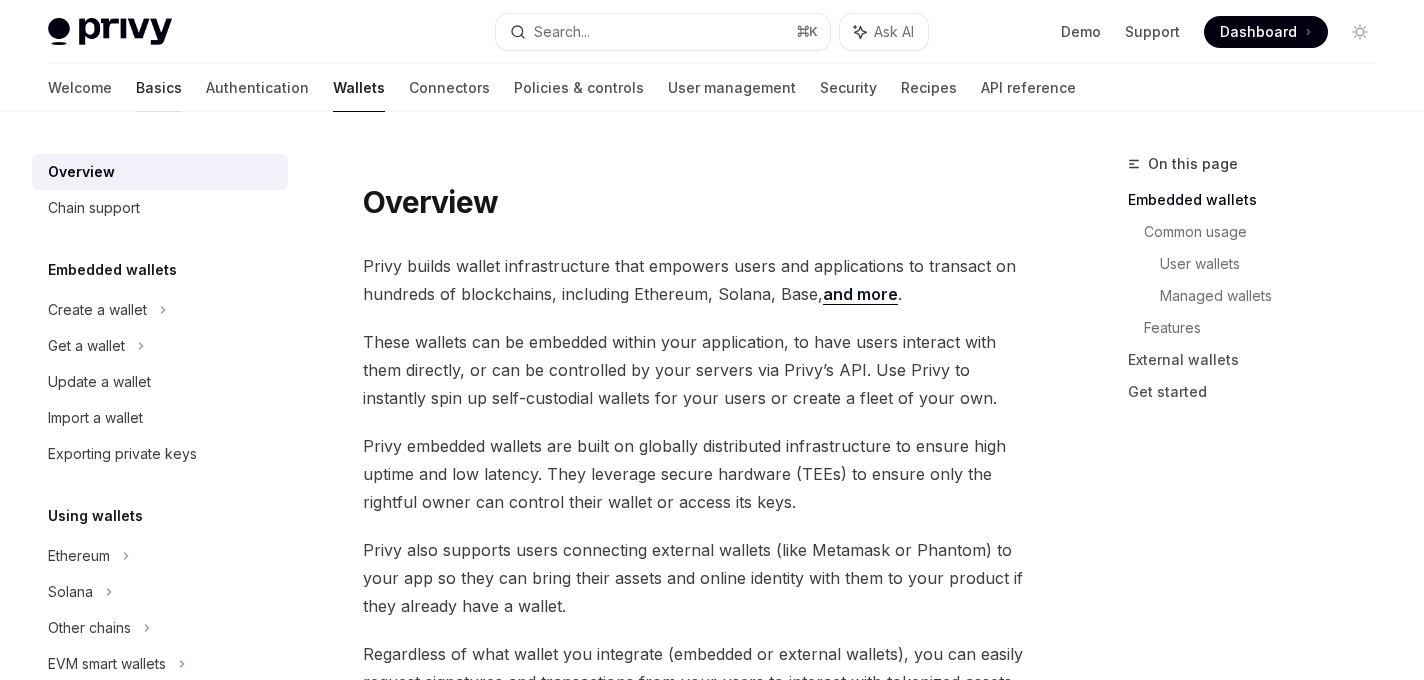 click on "Basics" at bounding box center (159, 88) 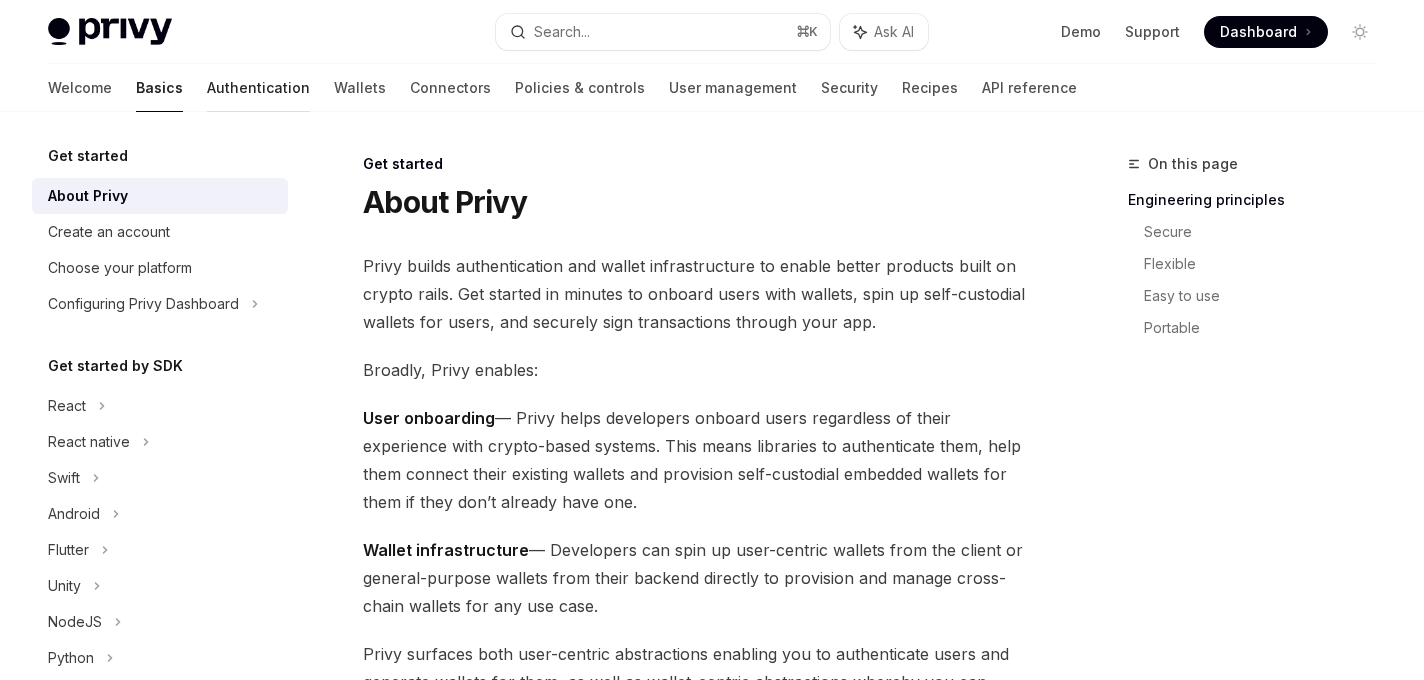 click on "Authentication" at bounding box center (258, 88) 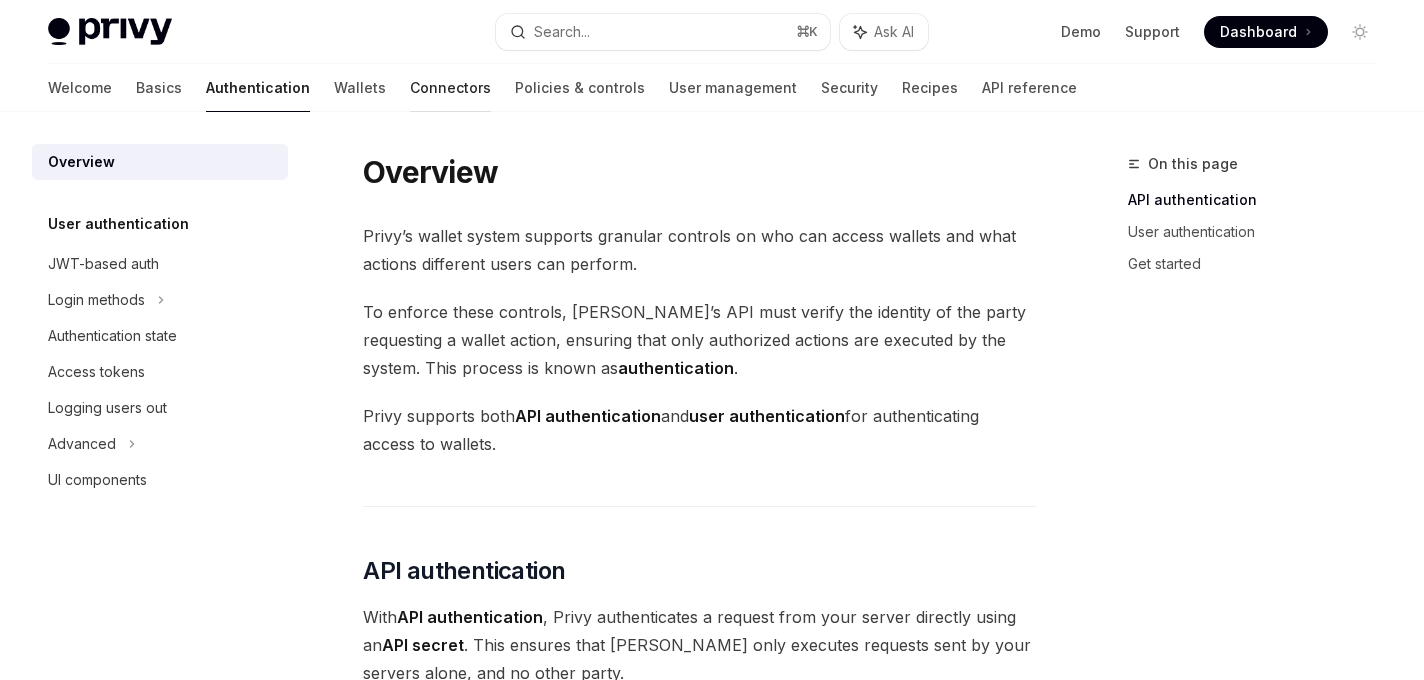 click on "Connectors" at bounding box center [450, 88] 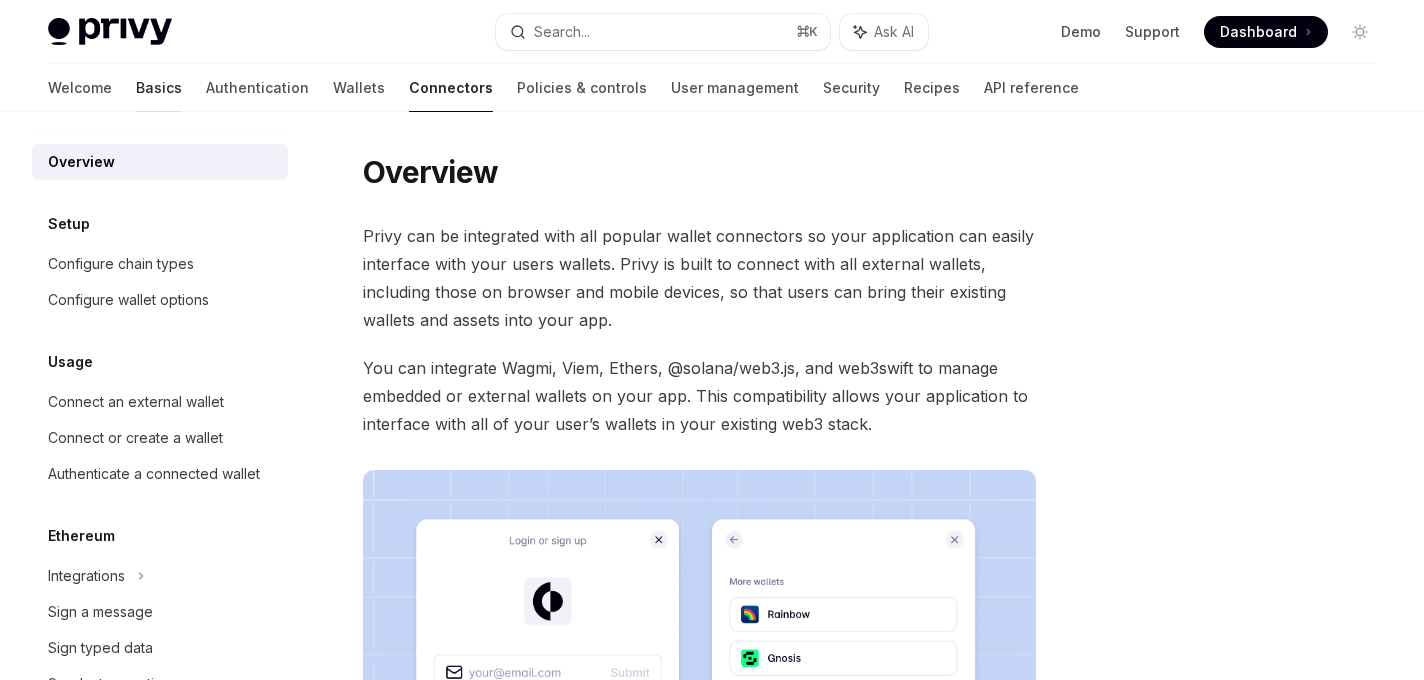 click on "Basics" at bounding box center [159, 88] 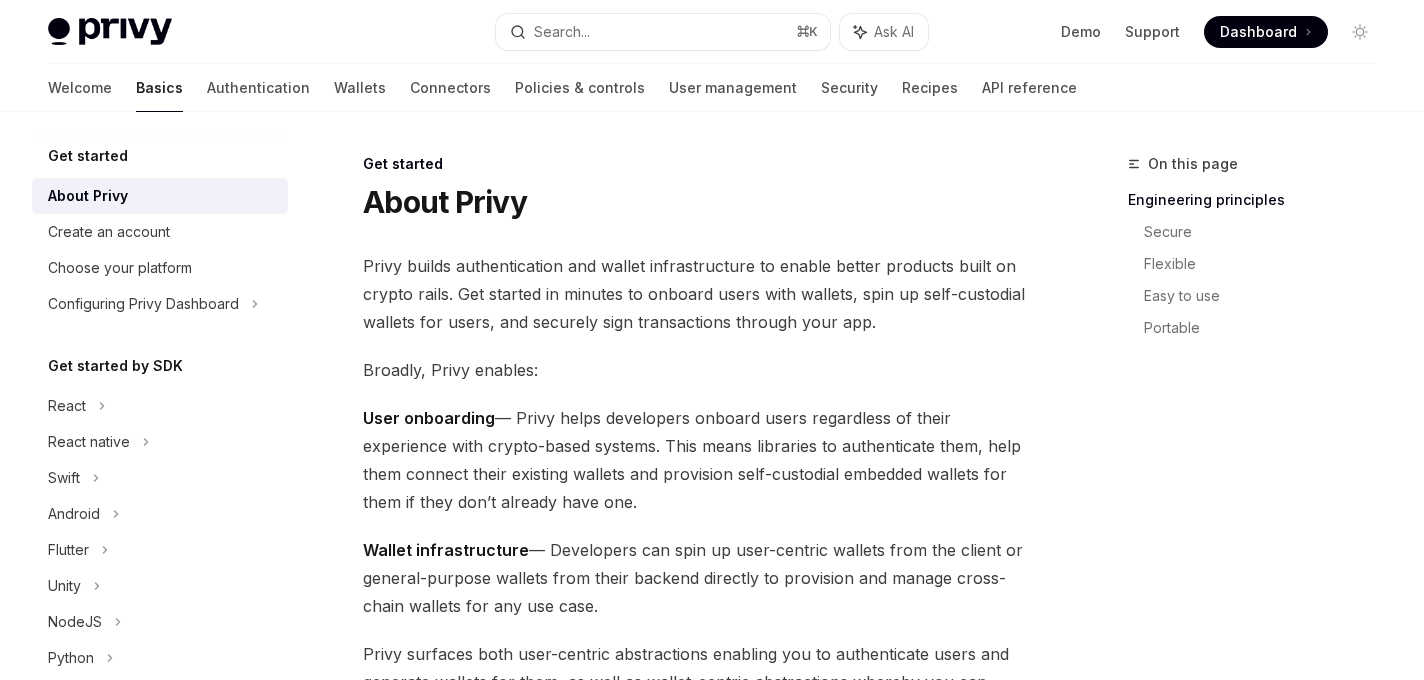 click at bounding box center [110, 32] 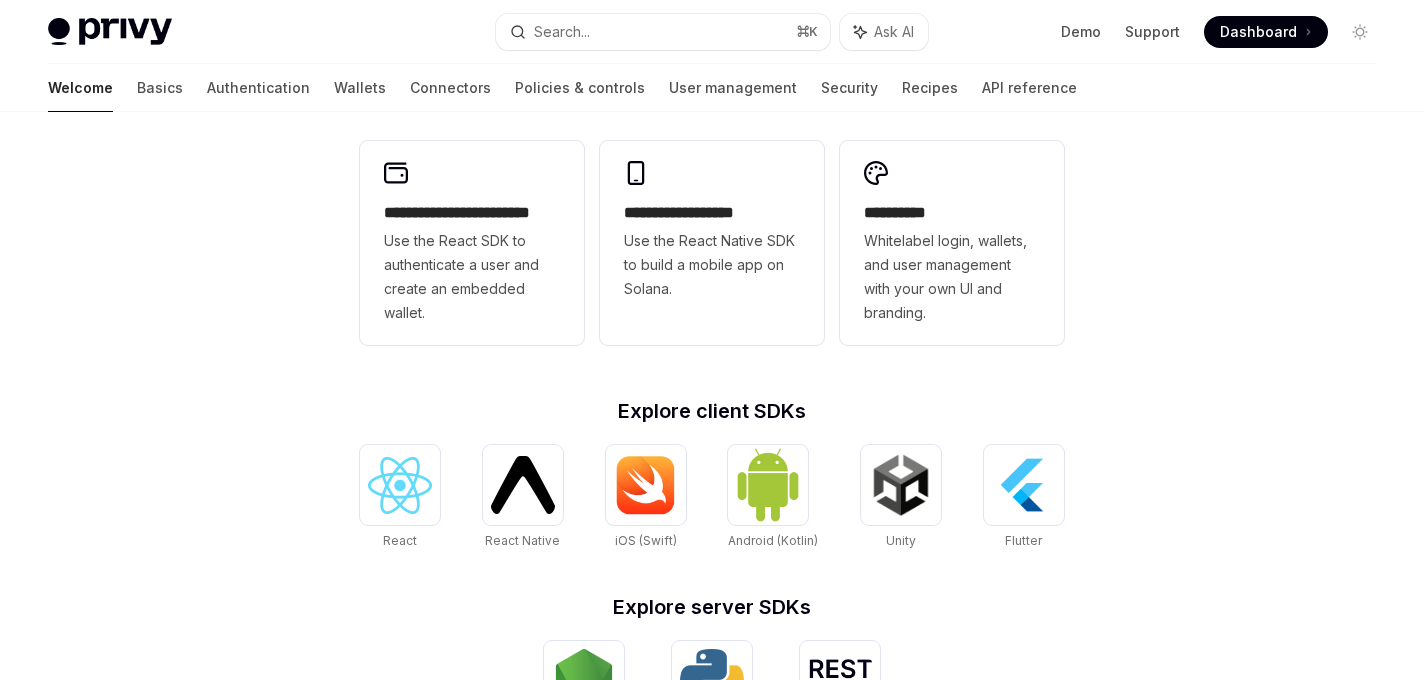 scroll, scrollTop: 0, scrollLeft: 0, axis: both 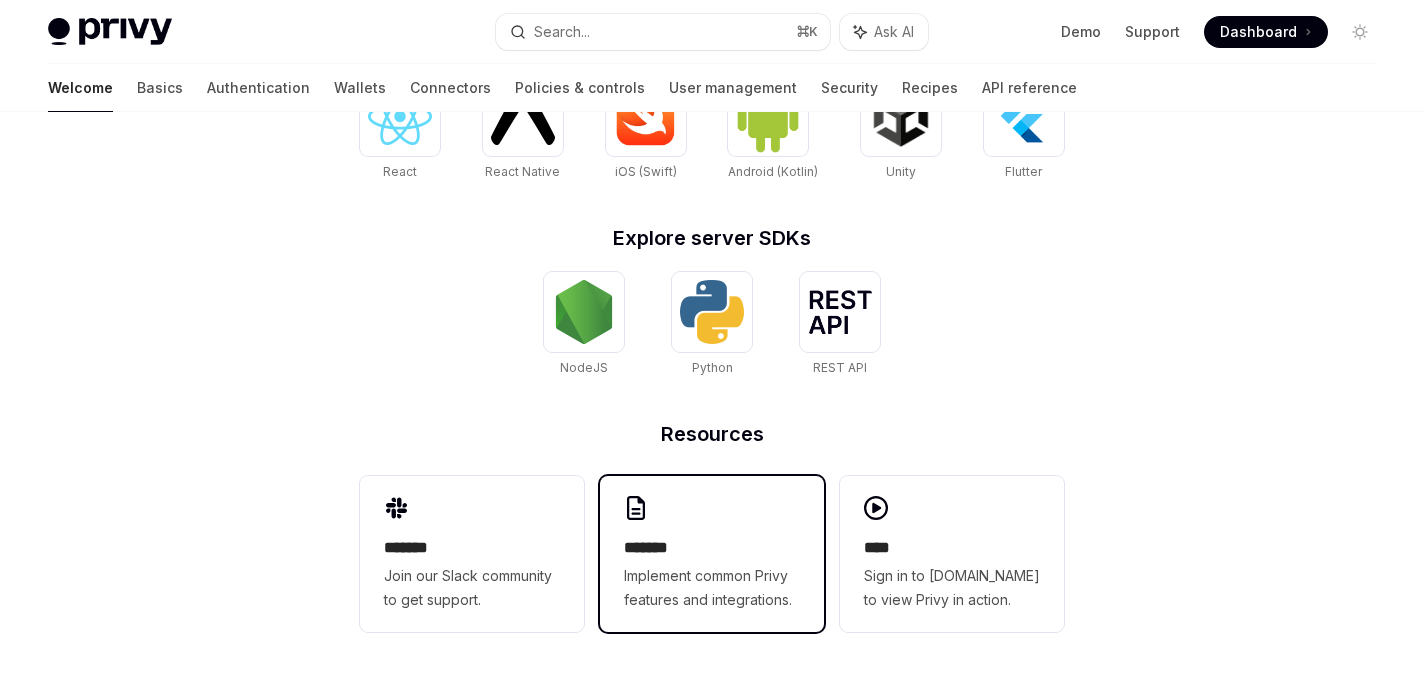 click on "*******" at bounding box center (712, 548) 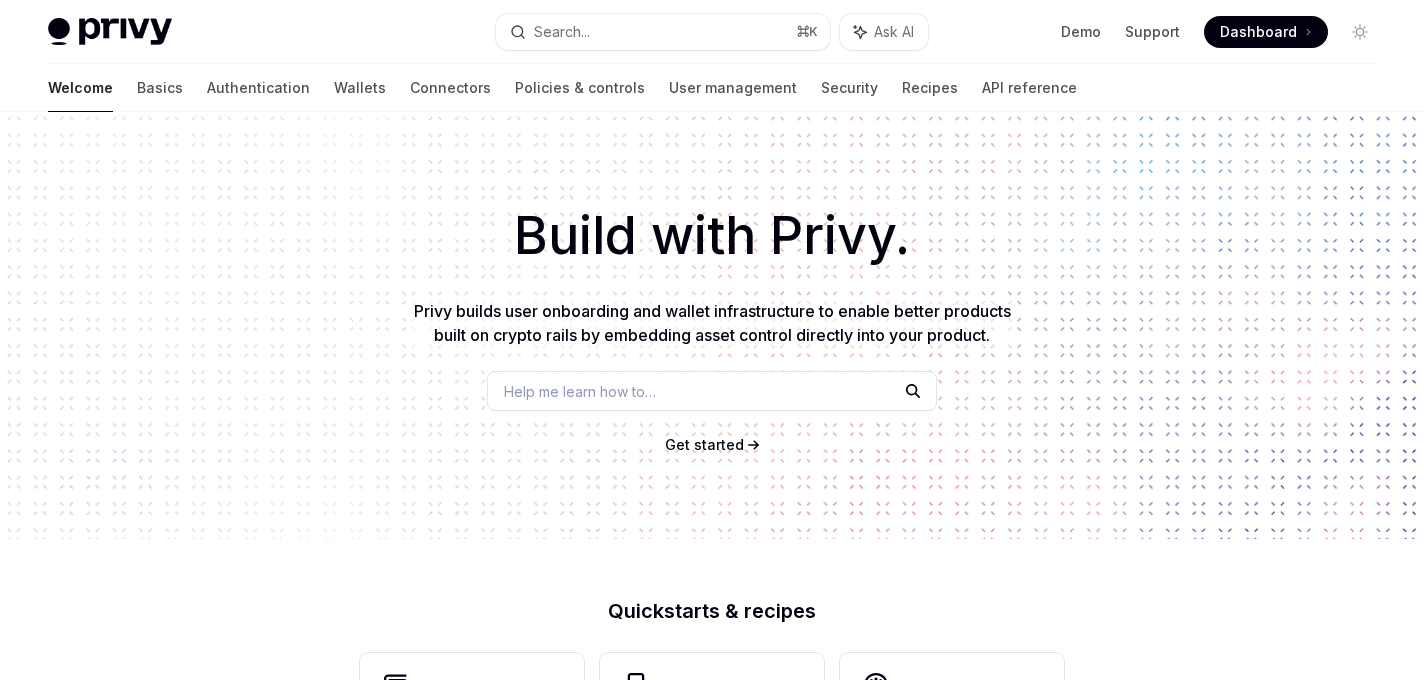 scroll, scrollTop: 0, scrollLeft: 0, axis: both 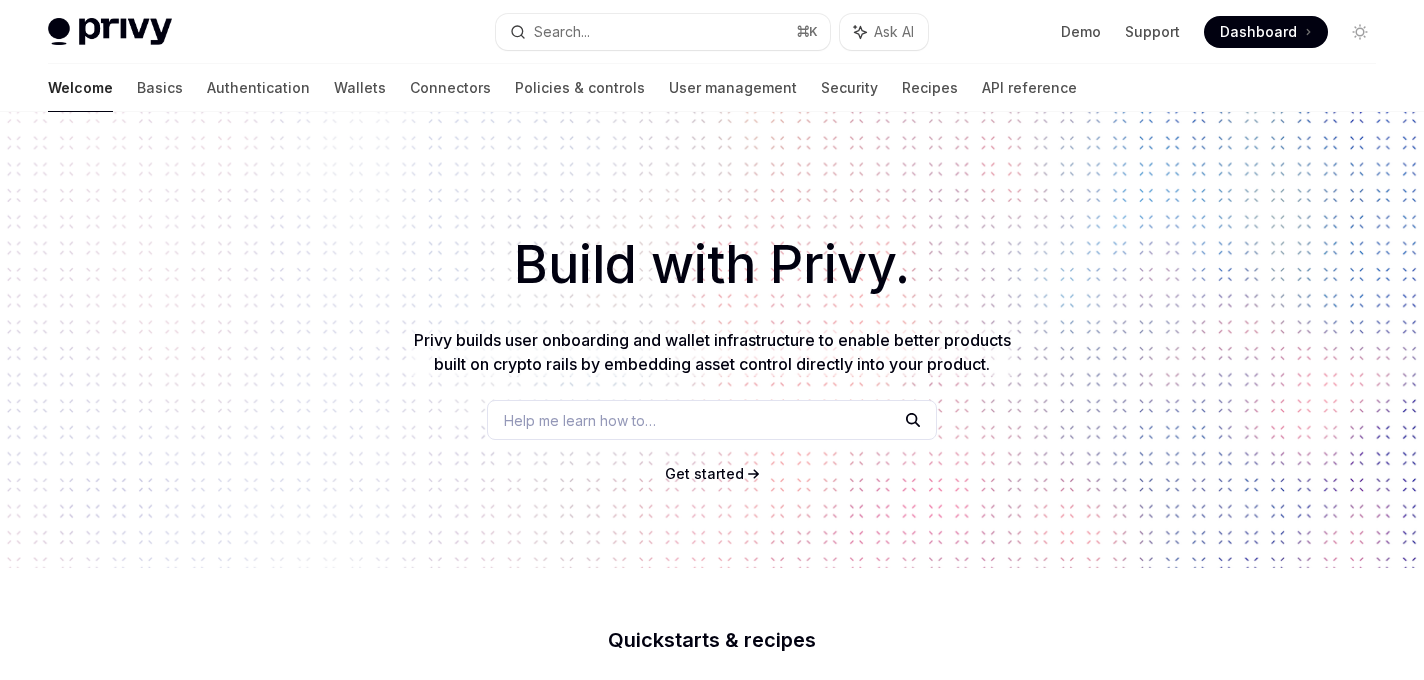 click on "Dashboard" at bounding box center [1258, 32] 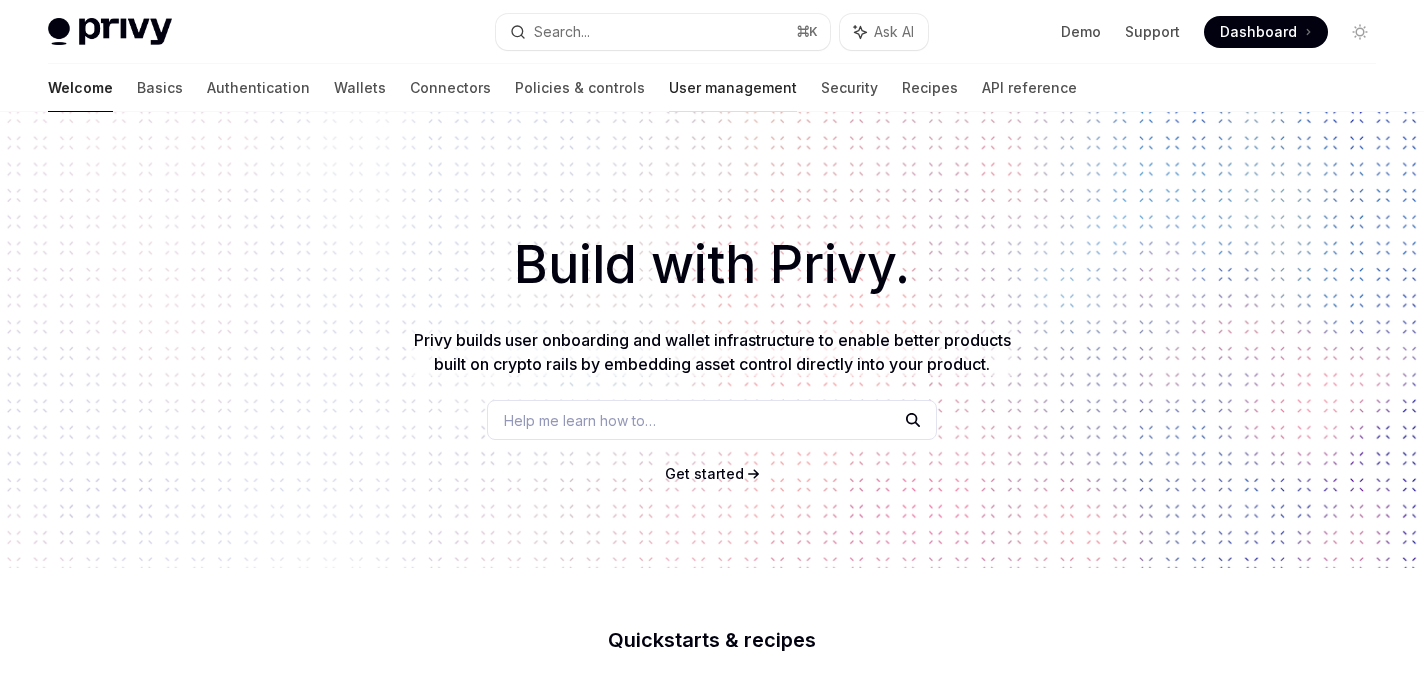 click on "User management" at bounding box center (733, 88) 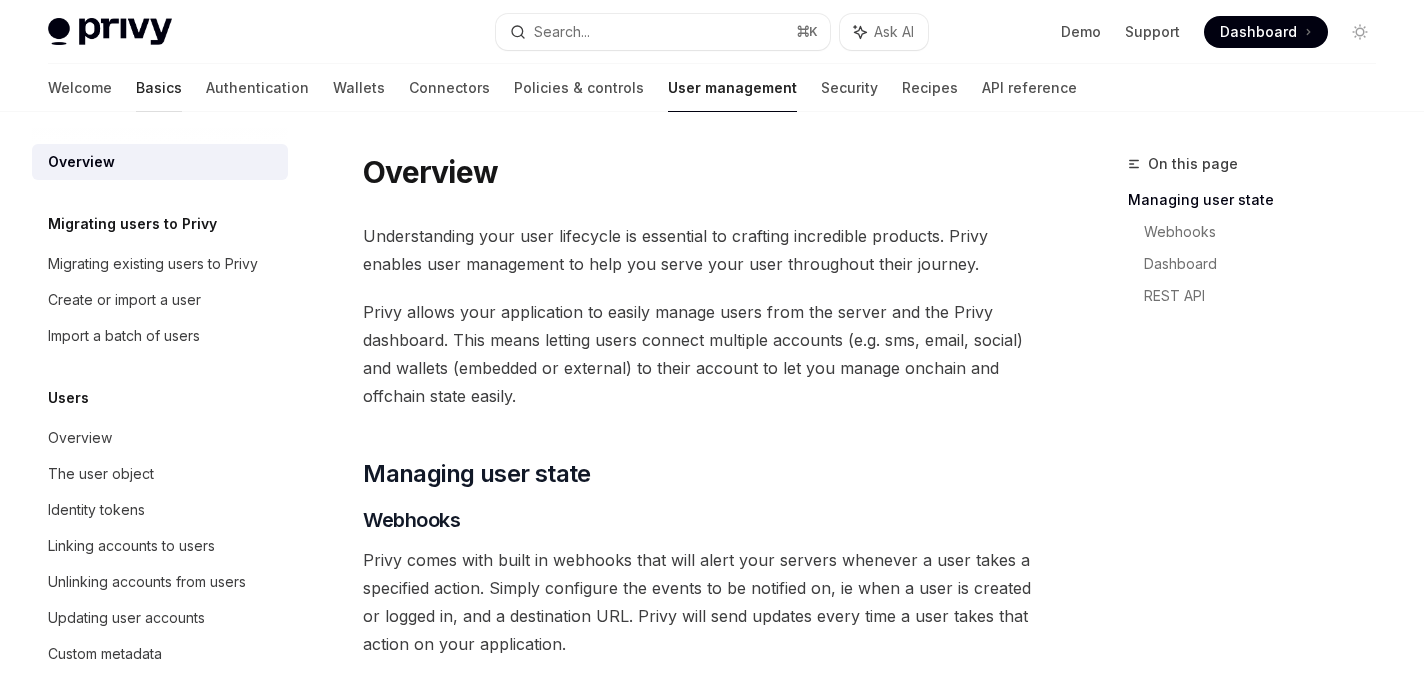 click on "Basics" at bounding box center (159, 88) 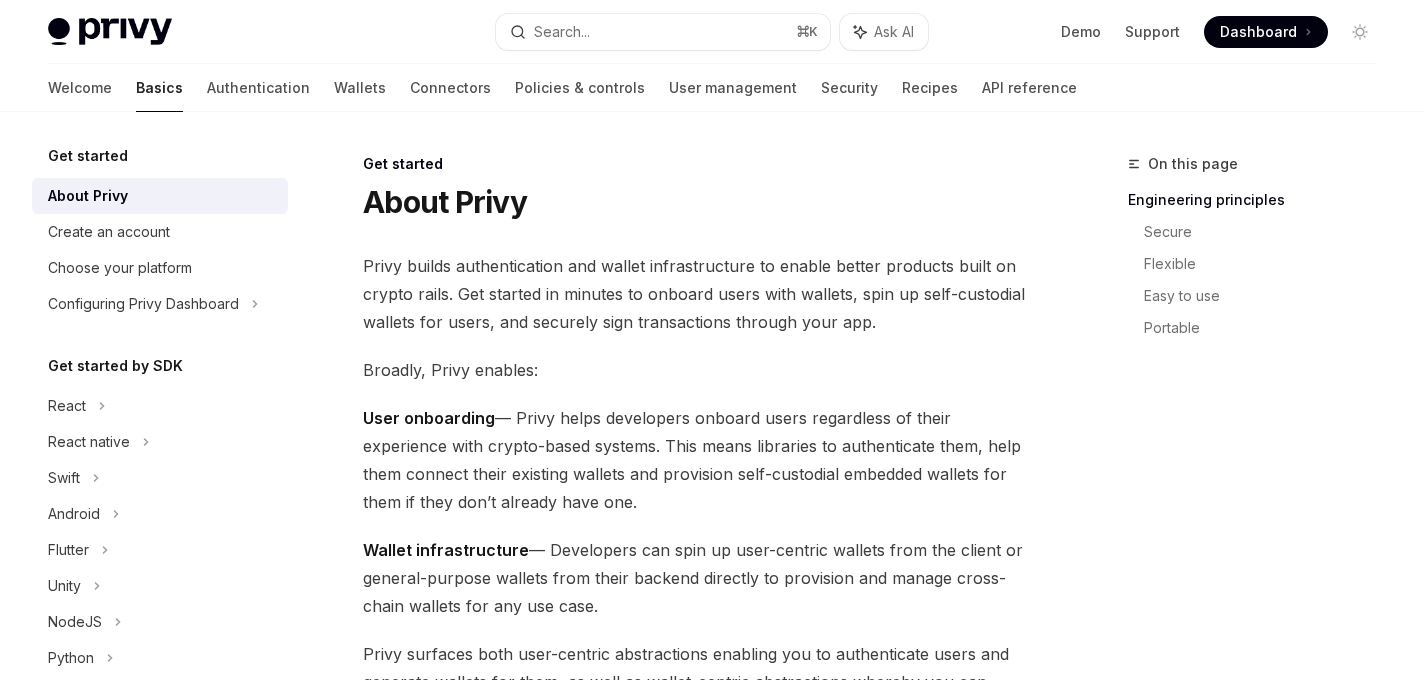 click on "Basics" at bounding box center [159, 88] 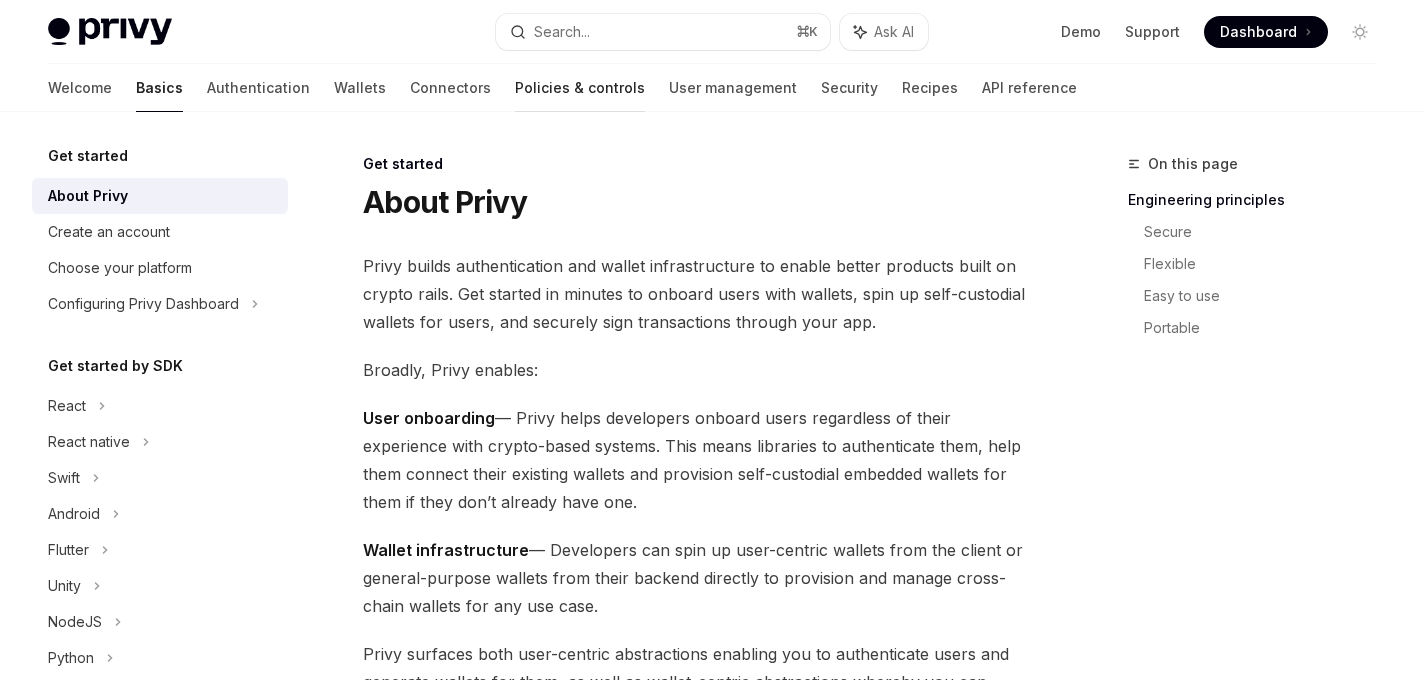 click on "Policies & controls" at bounding box center (580, 88) 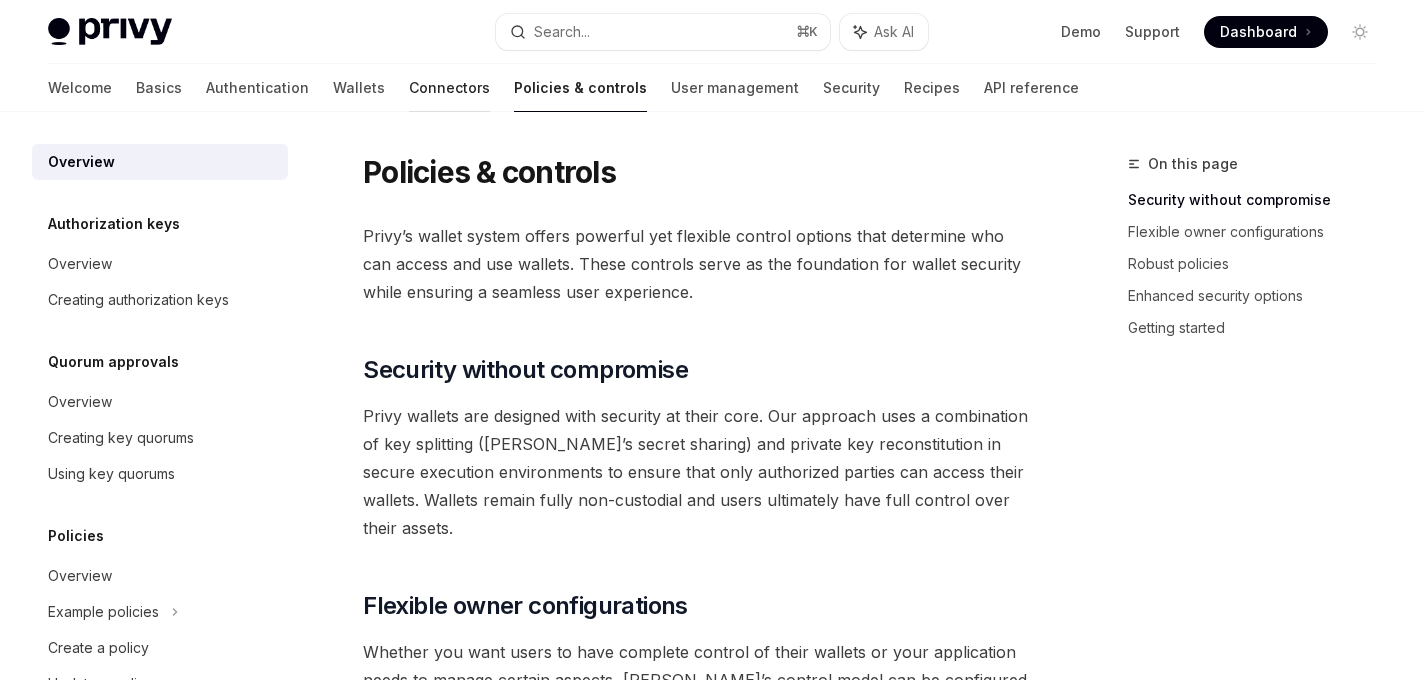click on "Connectors" at bounding box center (449, 88) 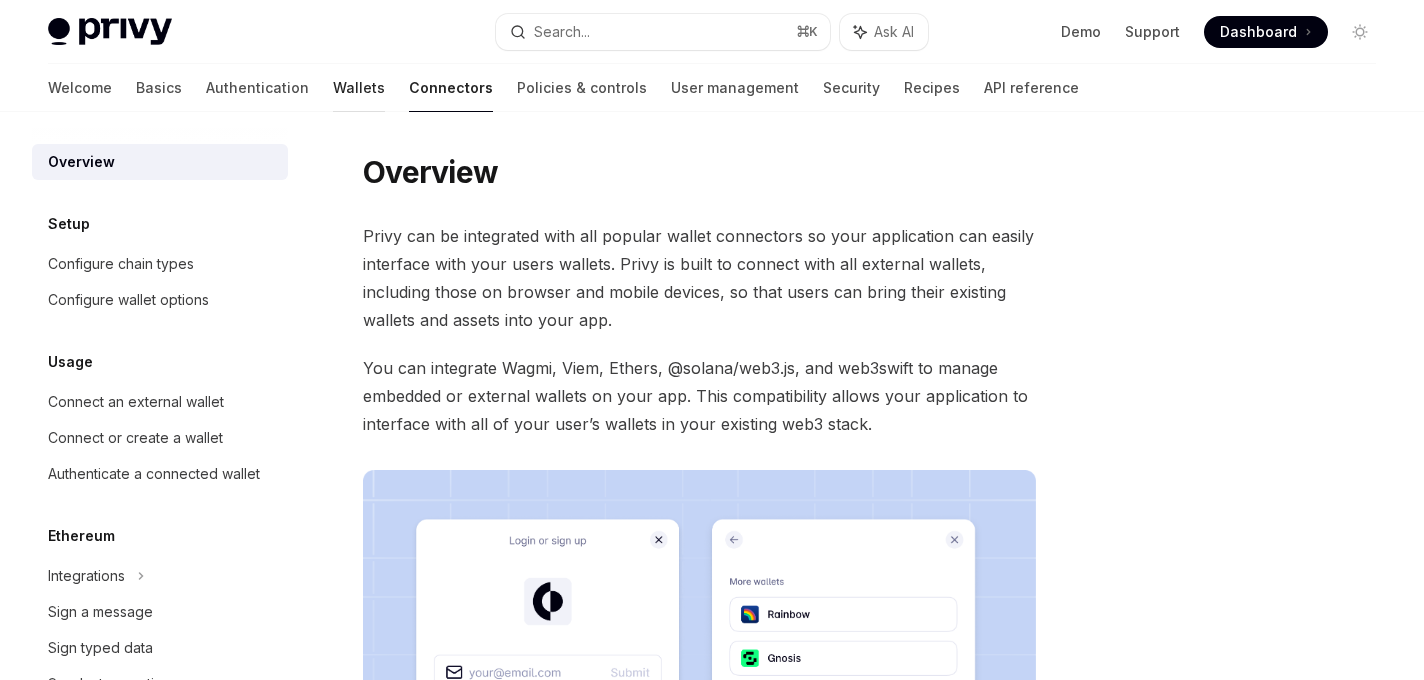 click on "Wallets" at bounding box center [359, 88] 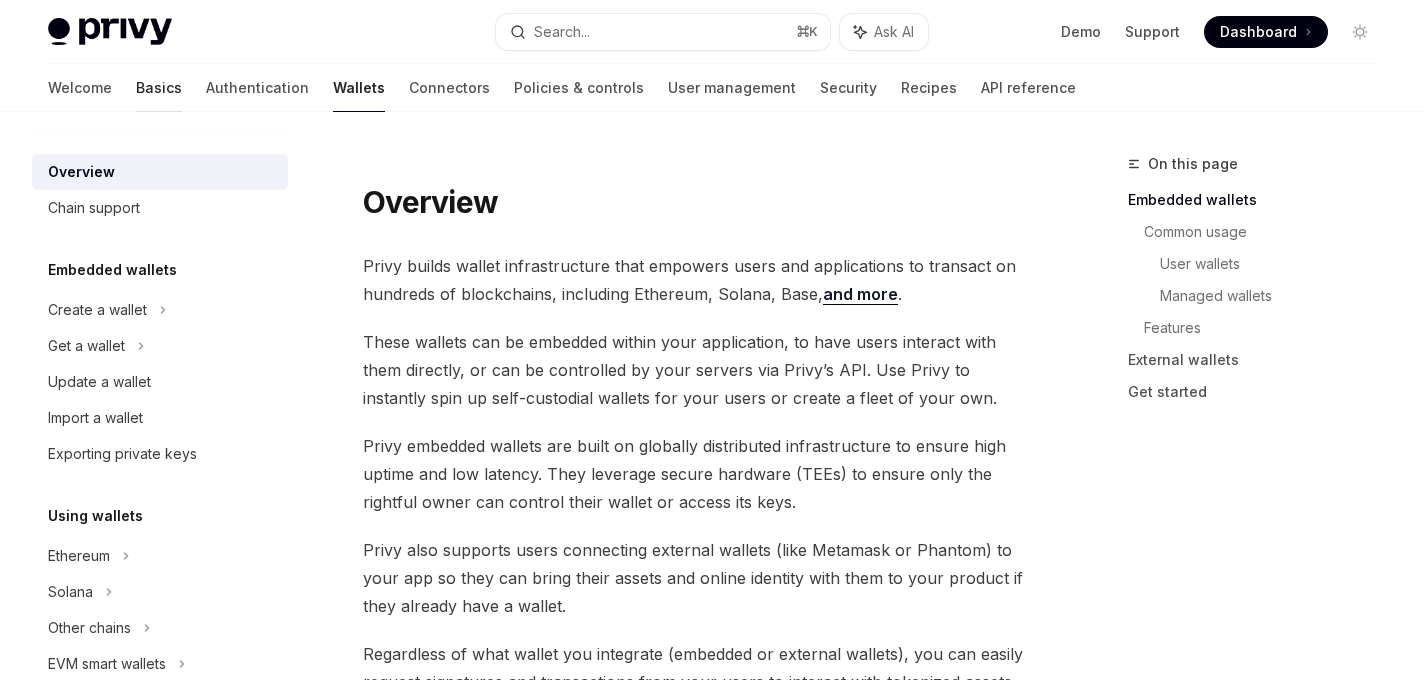 click on "Basics" at bounding box center (159, 88) 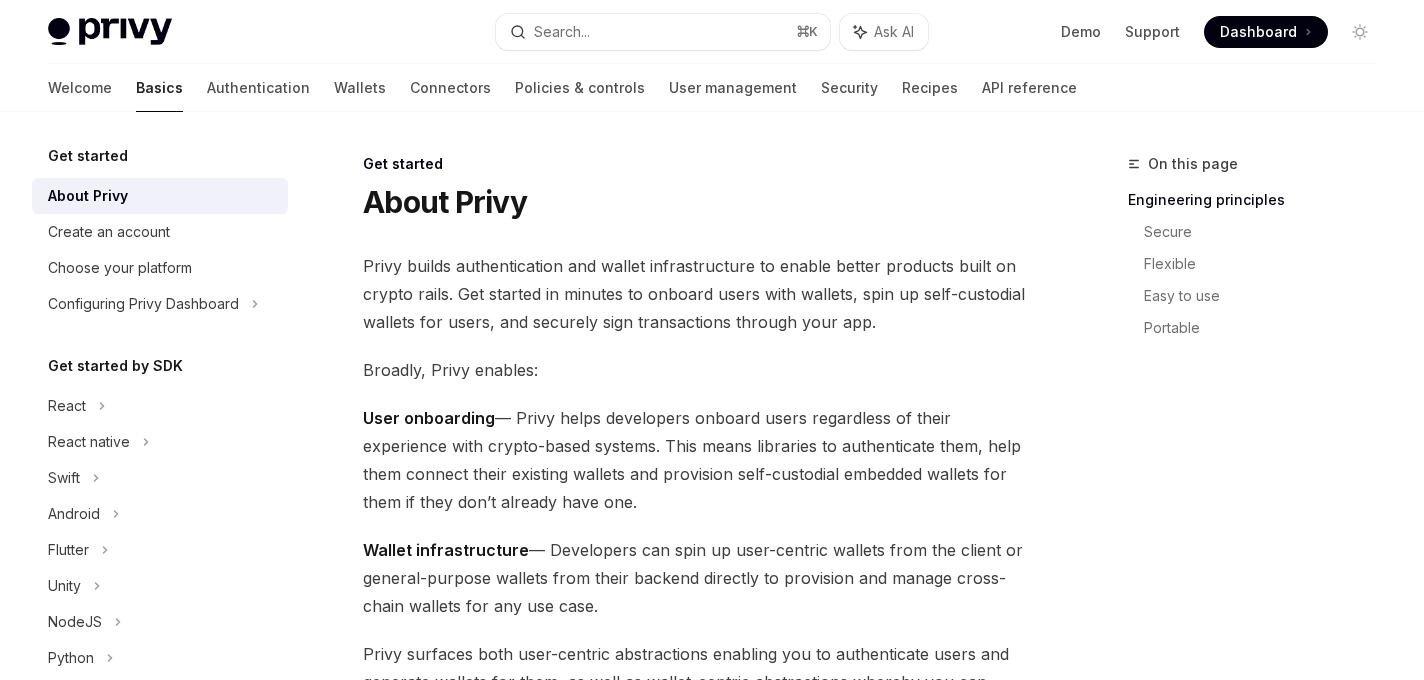 scroll, scrollTop: 49, scrollLeft: 0, axis: vertical 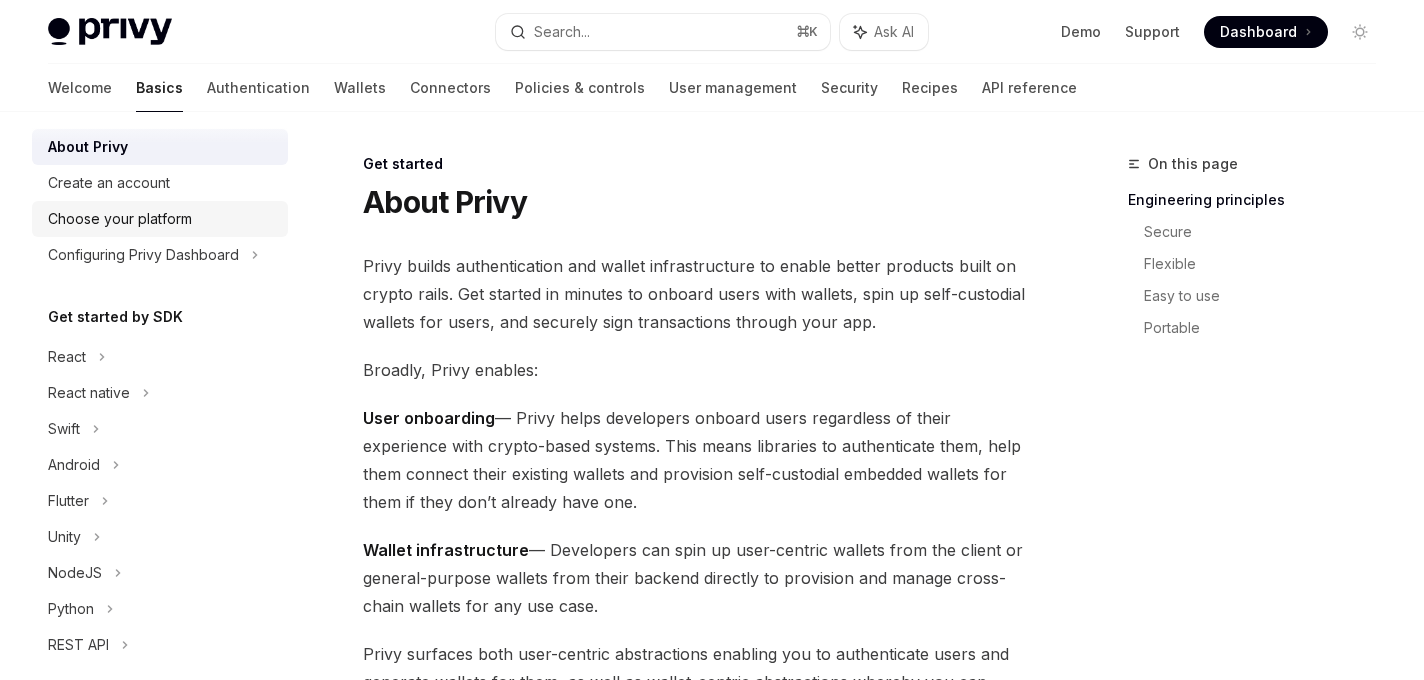 click on "Choose your platform" at bounding box center [120, 219] 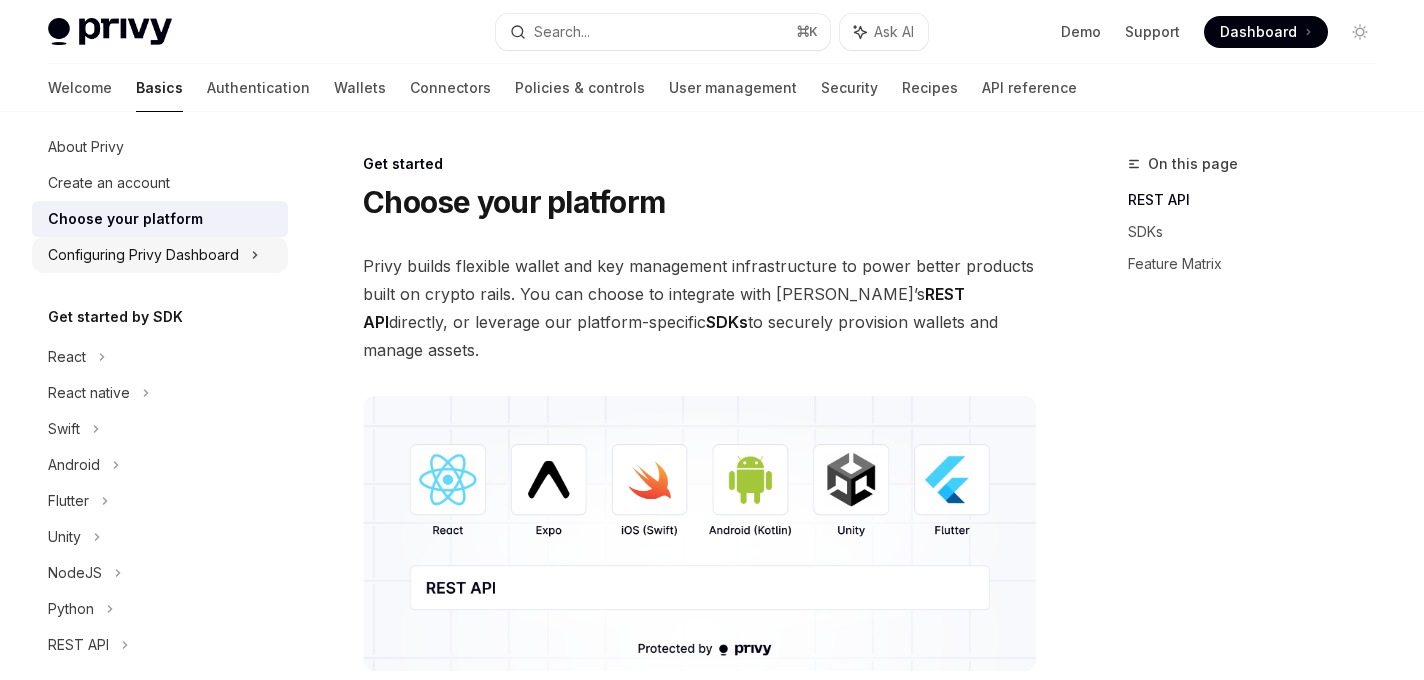 scroll, scrollTop: 110, scrollLeft: 0, axis: vertical 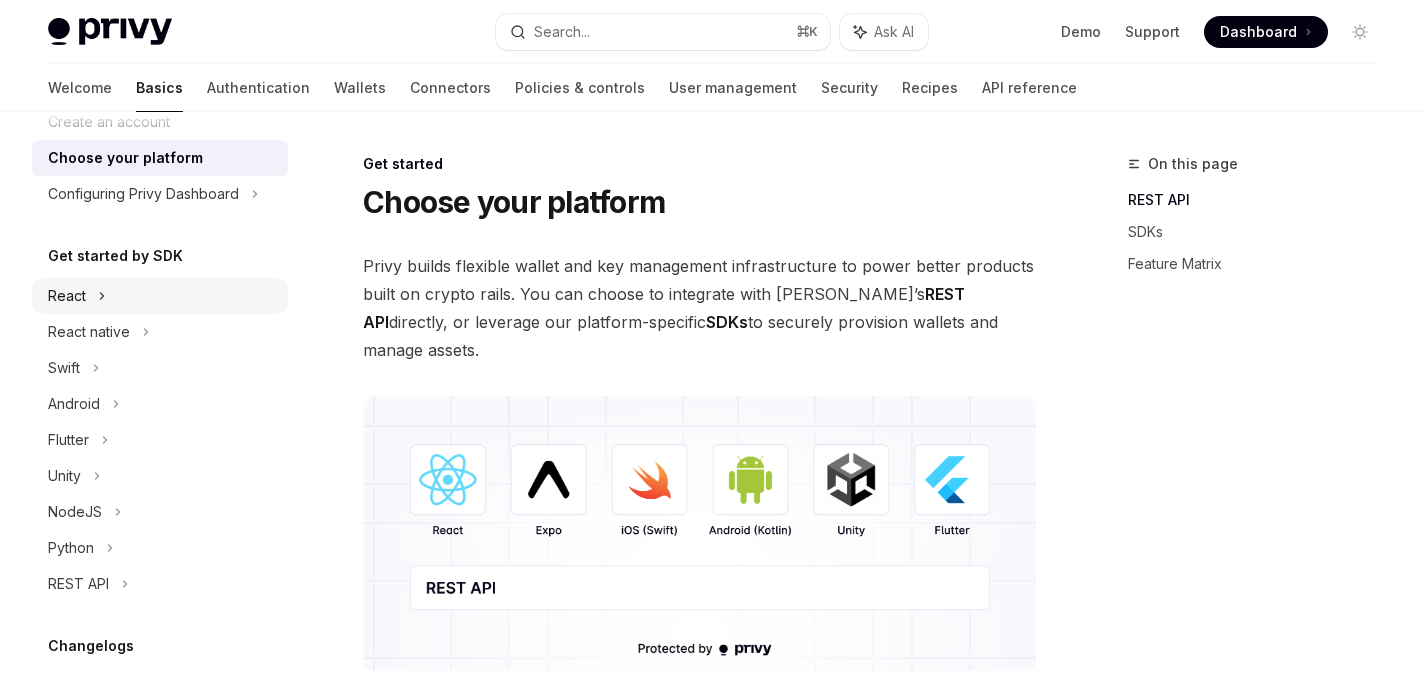 click on "React" at bounding box center (160, 296) 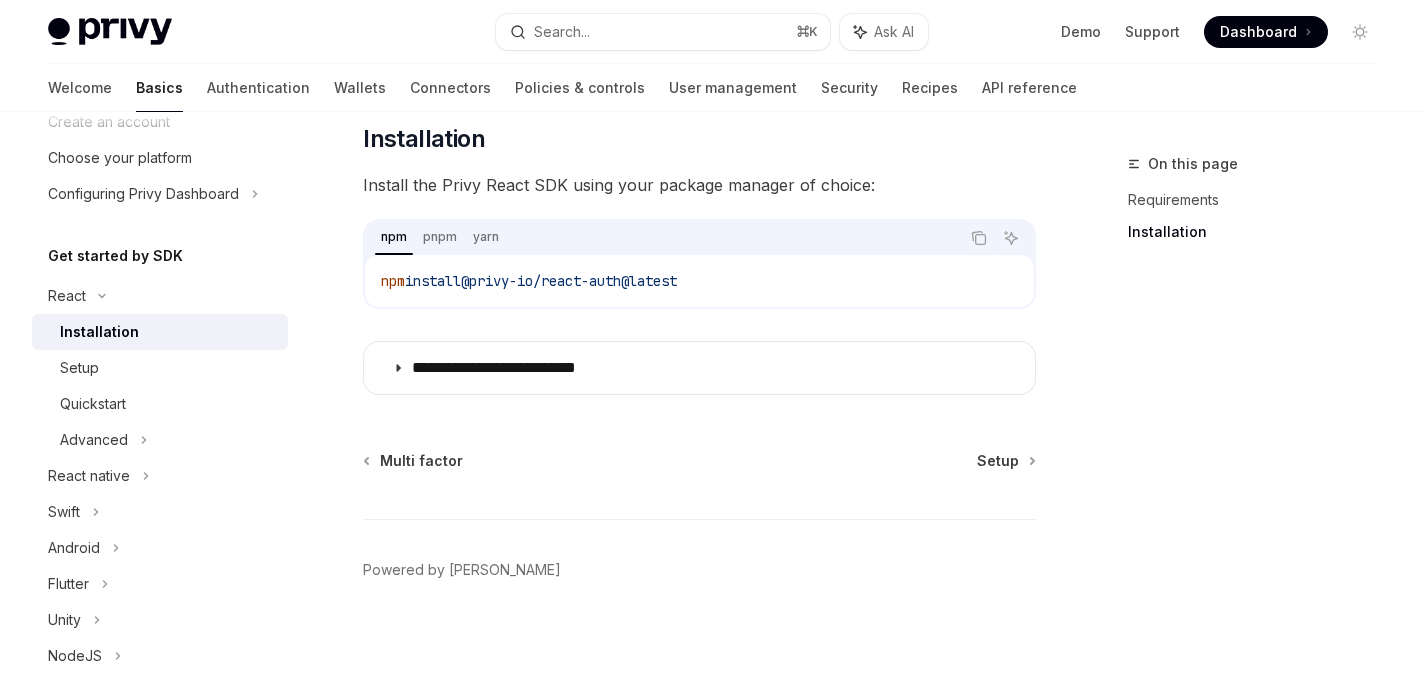 scroll, scrollTop: 269, scrollLeft: 0, axis: vertical 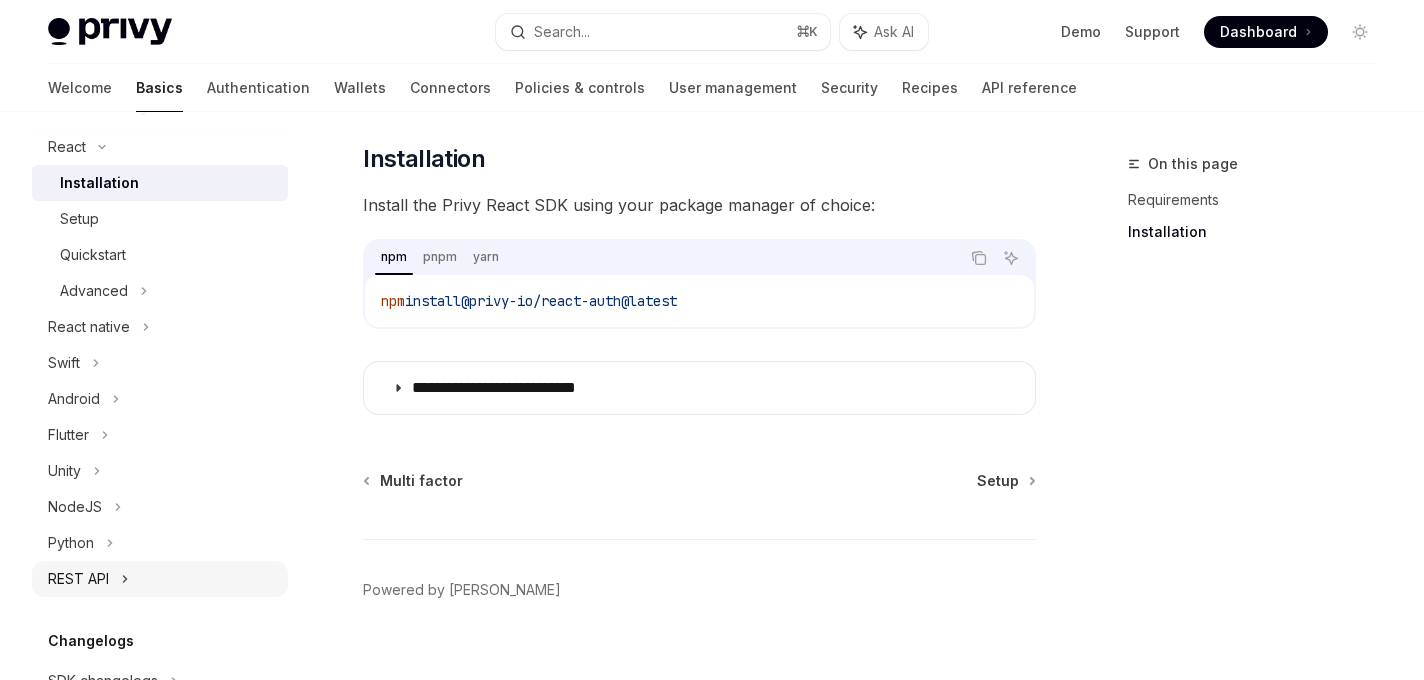 click on "REST API" at bounding box center [78, 579] 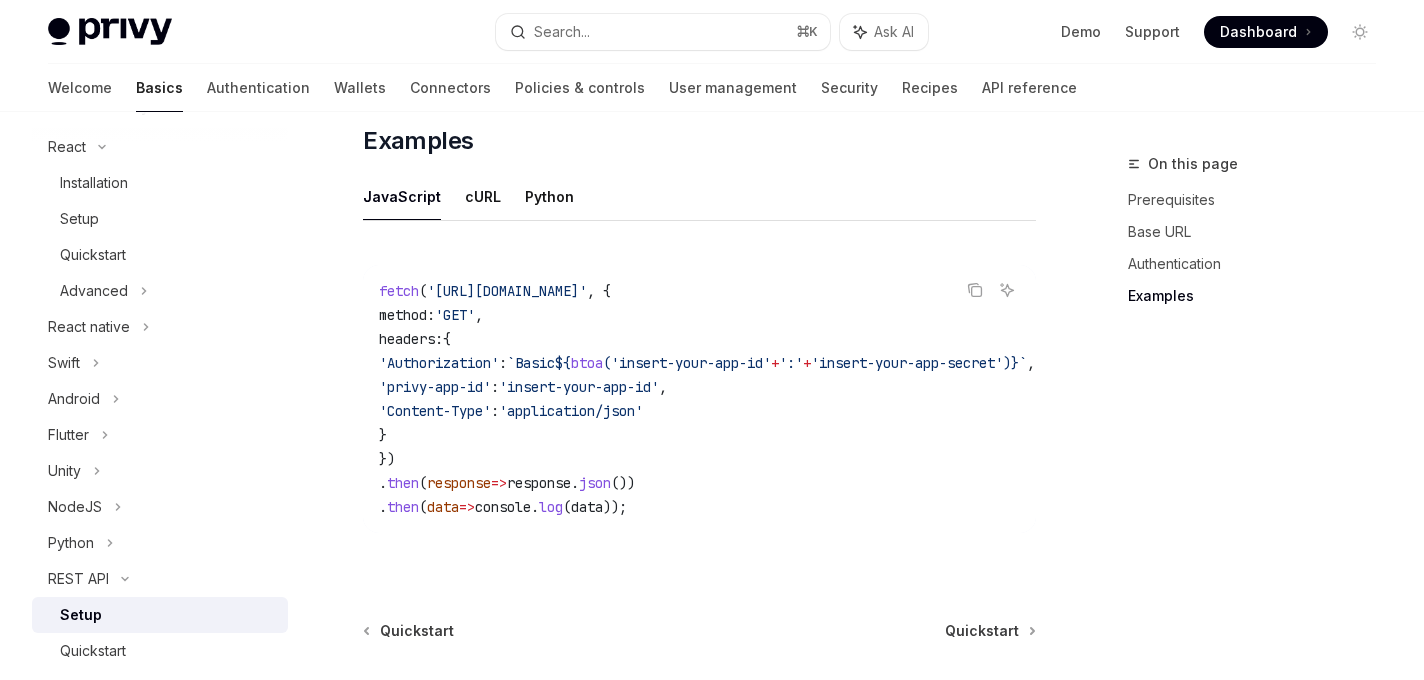 scroll, scrollTop: 1239, scrollLeft: 0, axis: vertical 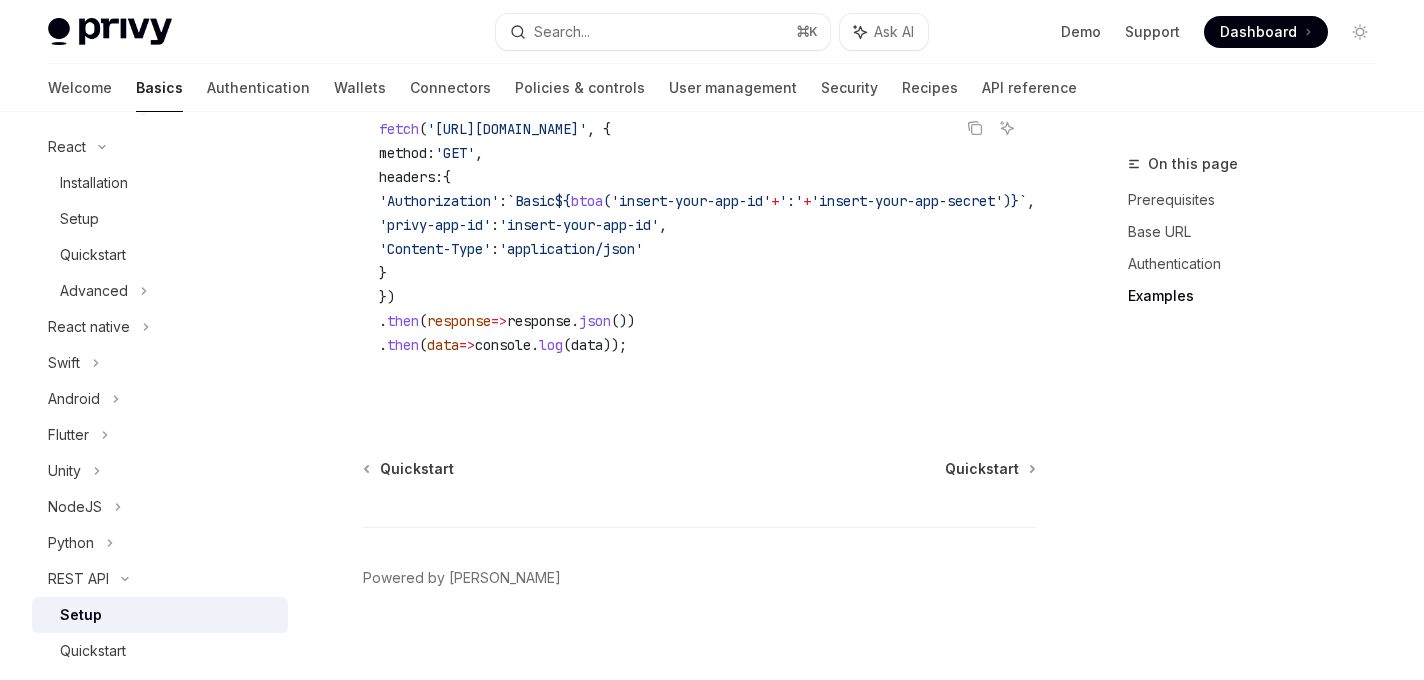click at bounding box center [159, 112] 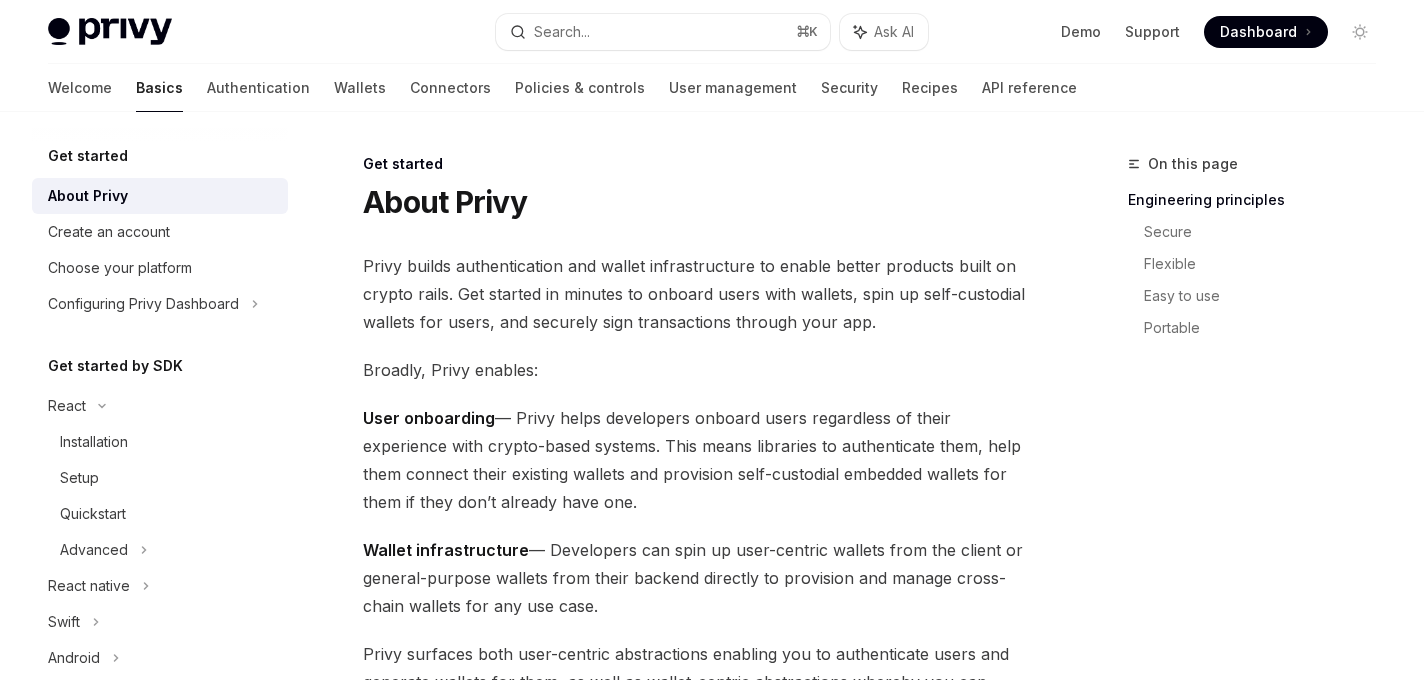 click at bounding box center [160, 128] 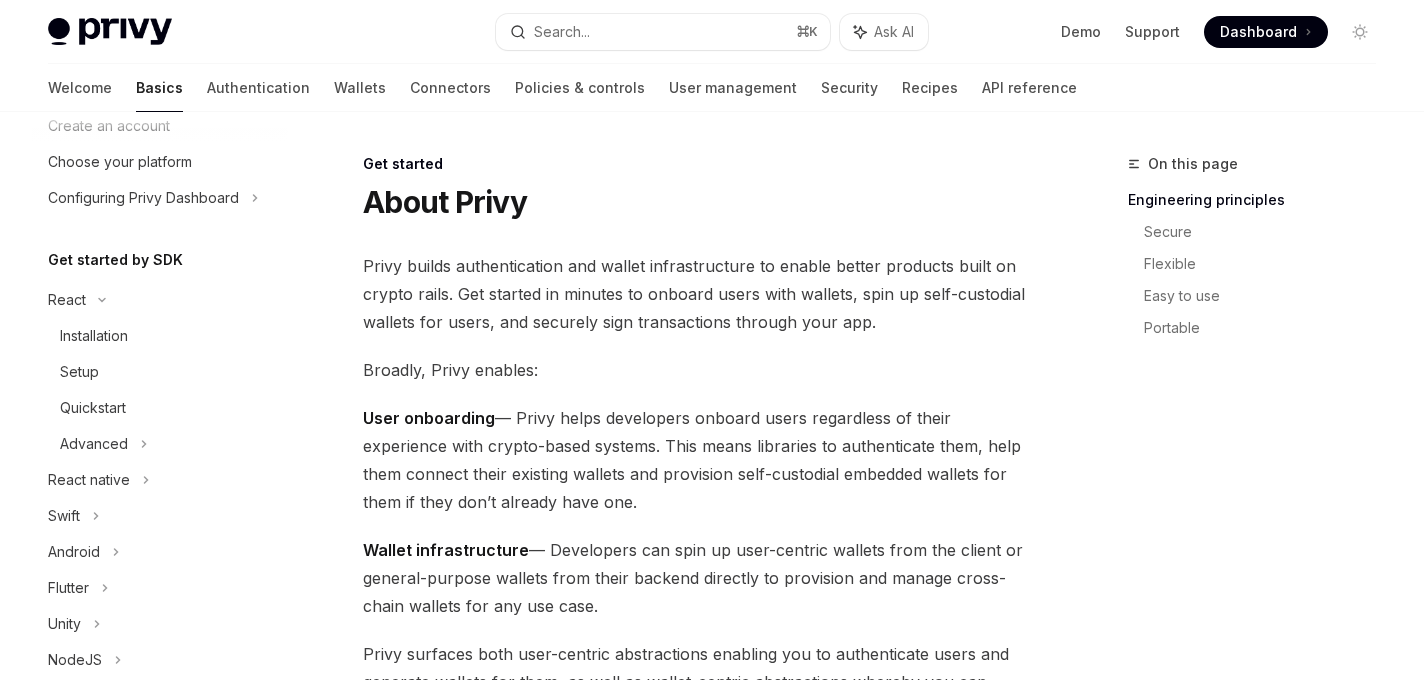 scroll, scrollTop: 105, scrollLeft: 0, axis: vertical 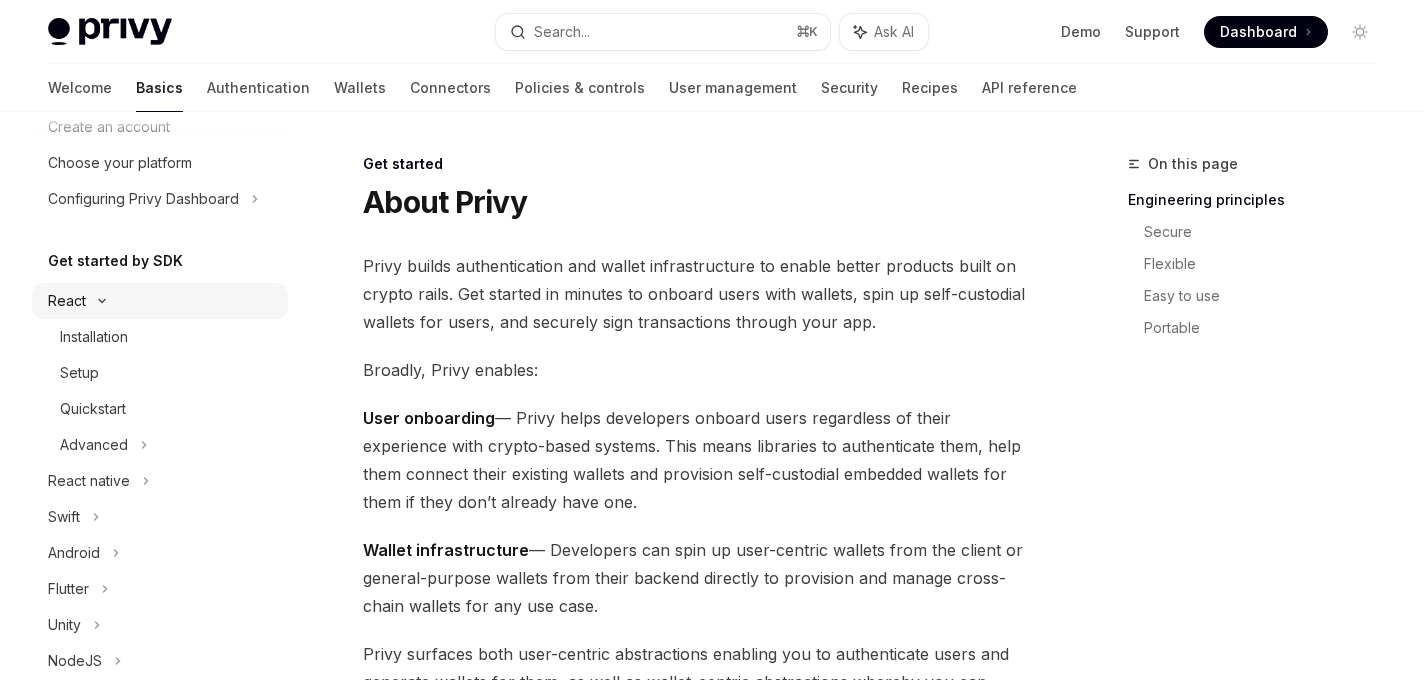click 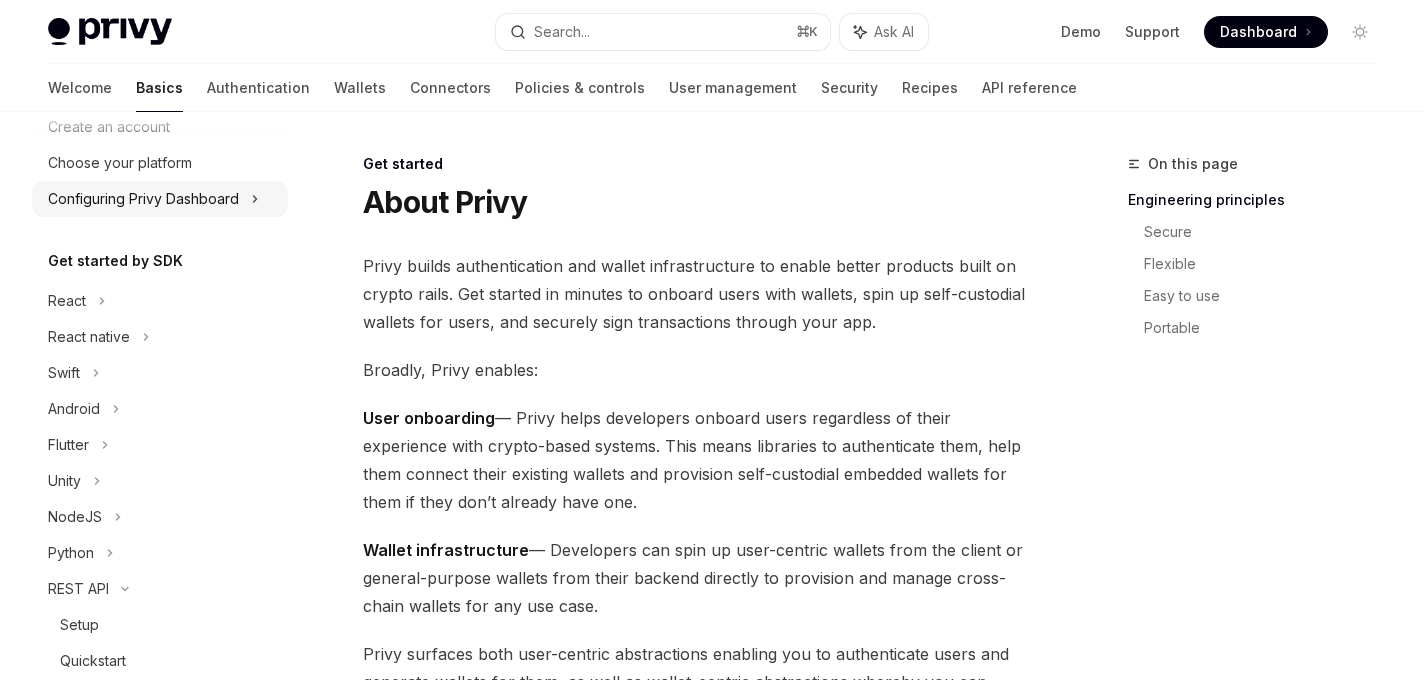 scroll, scrollTop: 49, scrollLeft: 0, axis: vertical 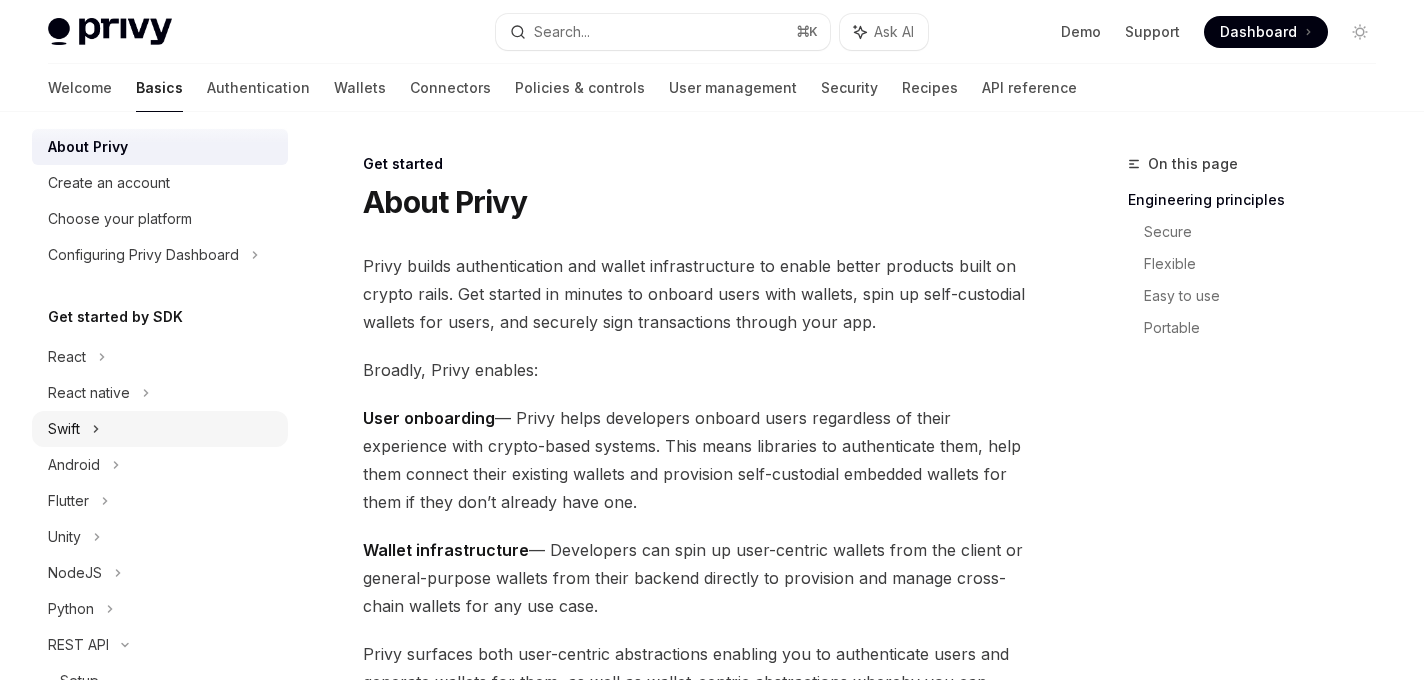click 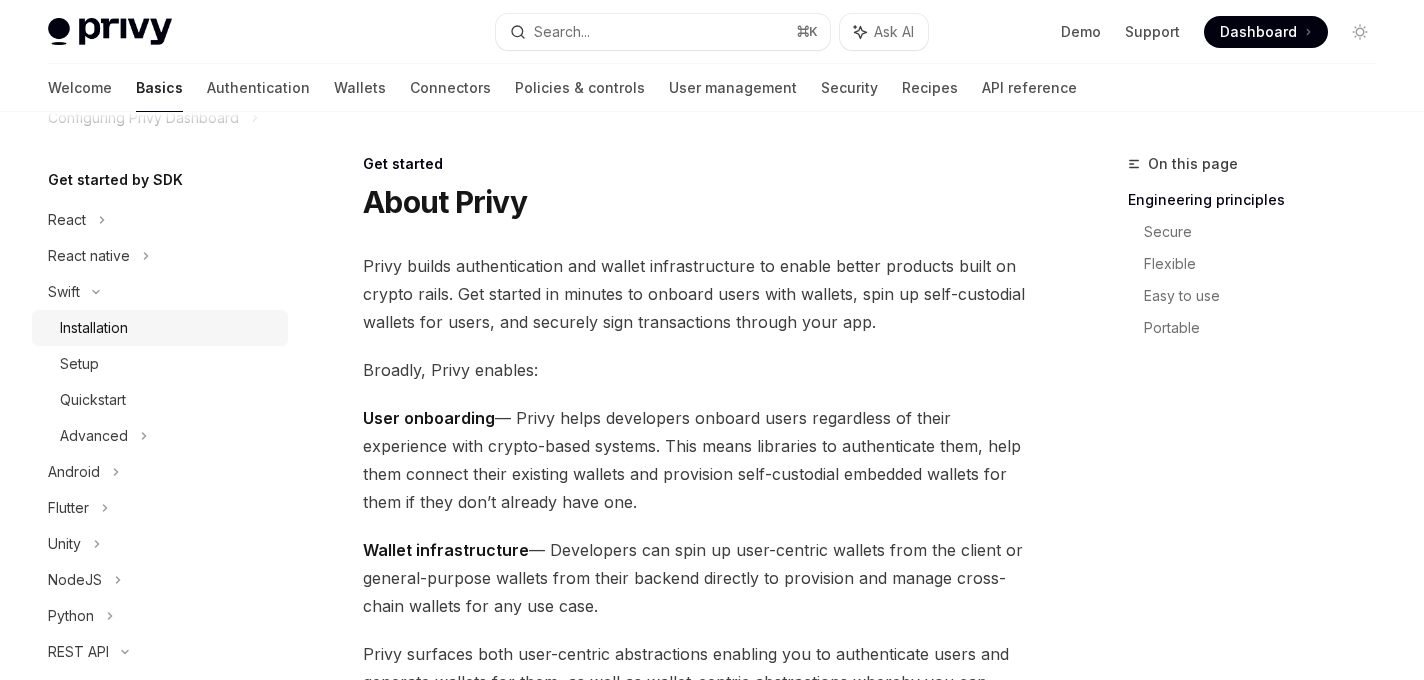 scroll, scrollTop: 245, scrollLeft: 0, axis: vertical 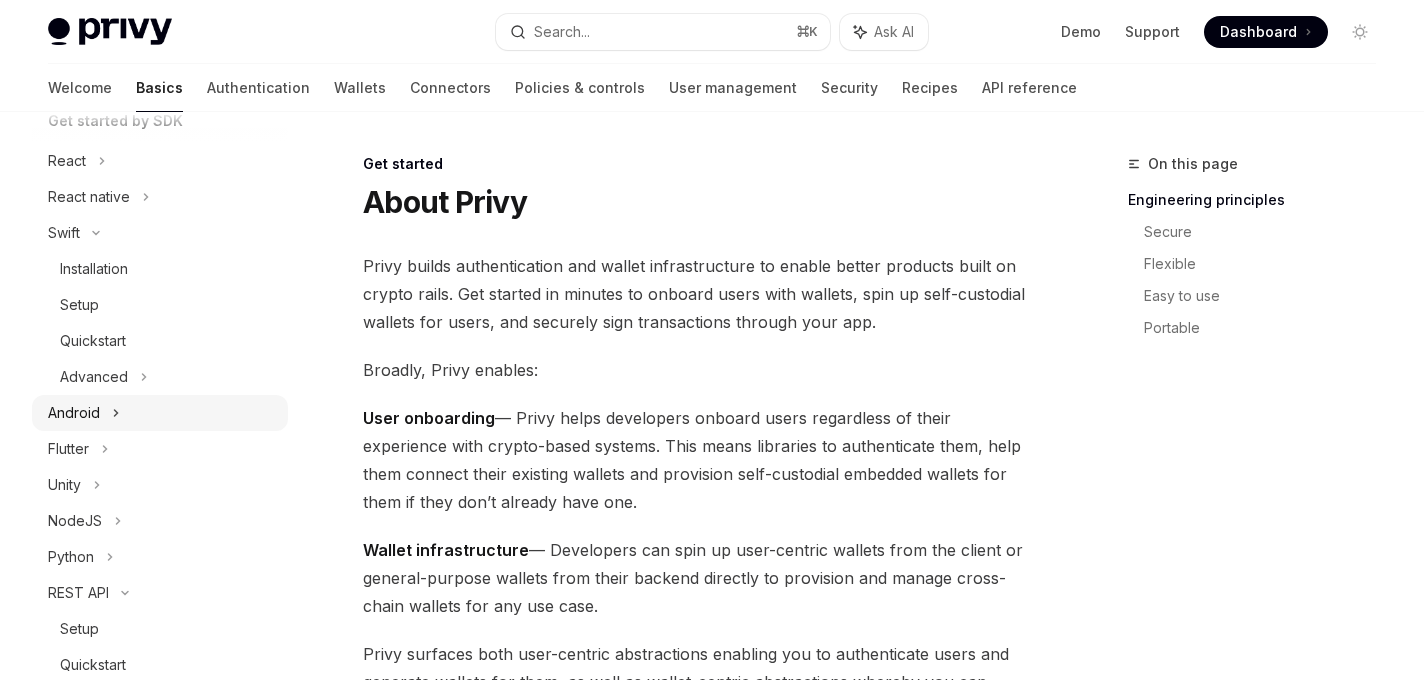 click on "Android" at bounding box center [74, 413] 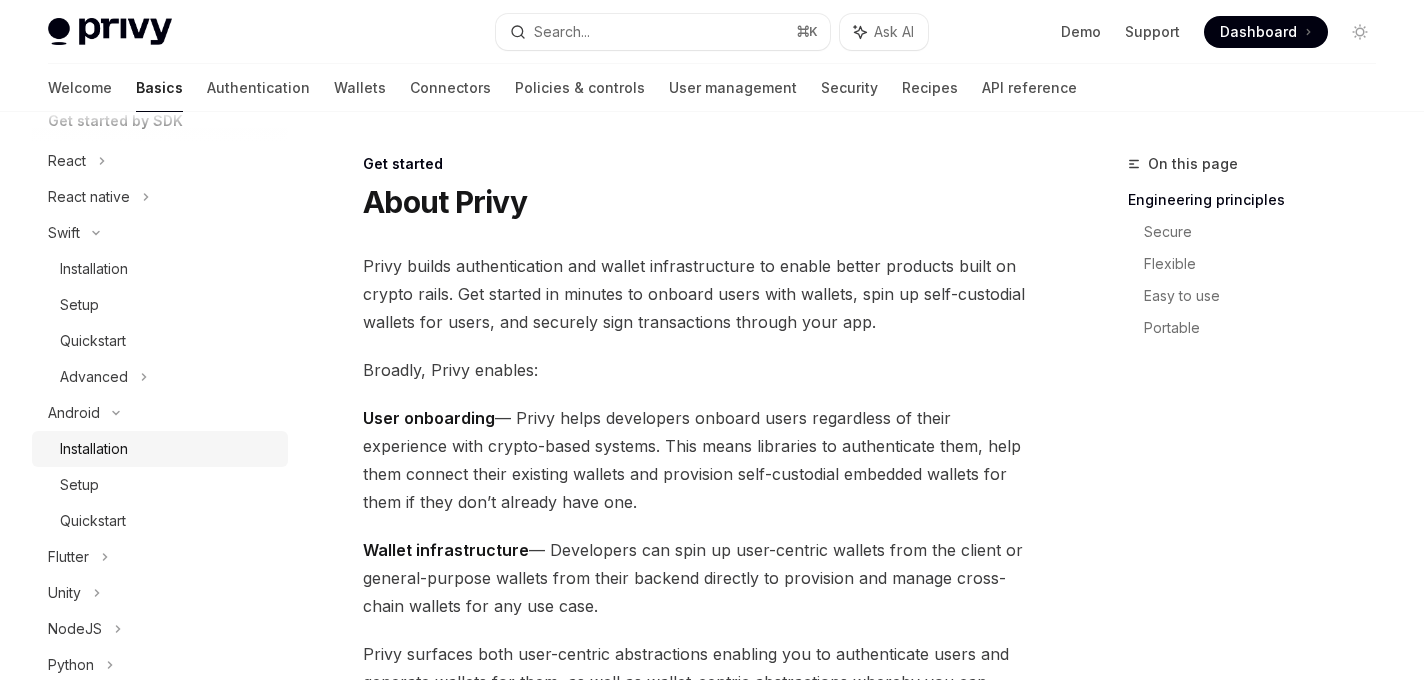 scroll, scrollTop: 282, scrollLeft: 0, axis: vertical 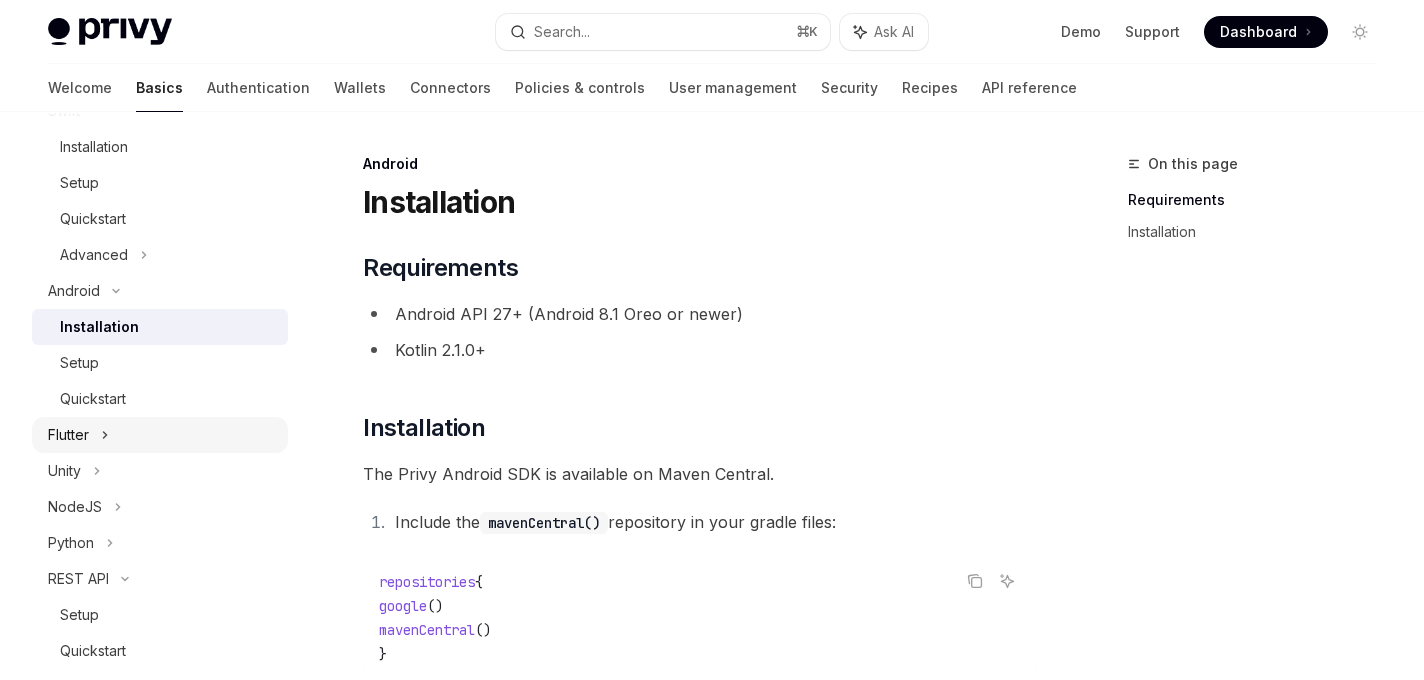click on "Flutter" at bounding box center [160, 435] 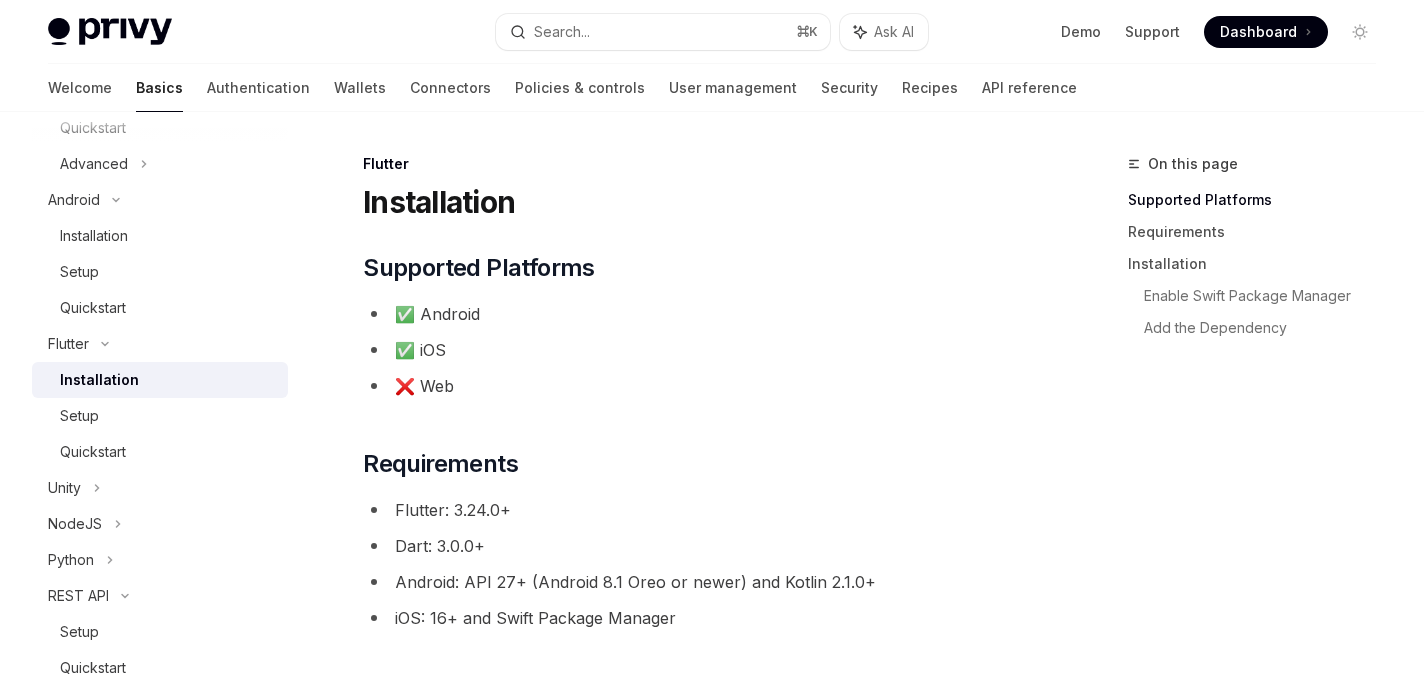 scroll, scrollTop: 459, scrollLeft: 0, axis: vertical 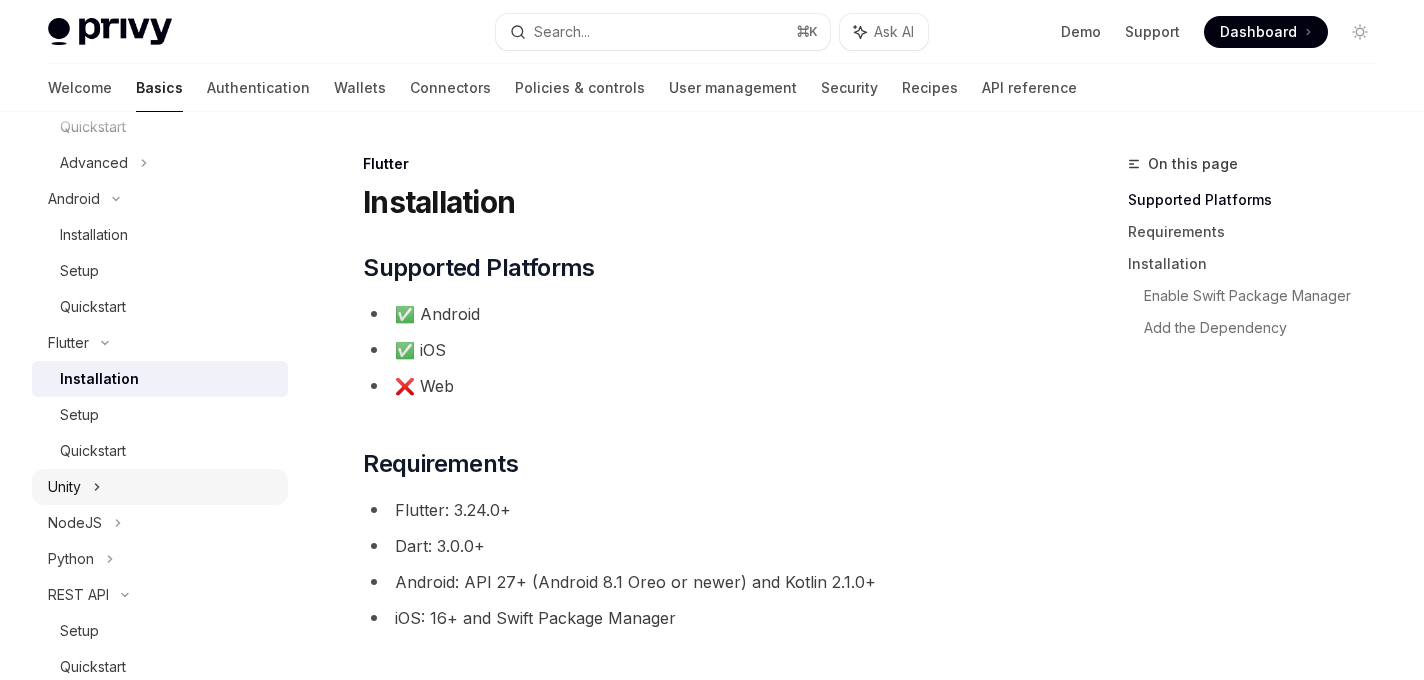 click on "Unity" at bounding box center [160, 487] 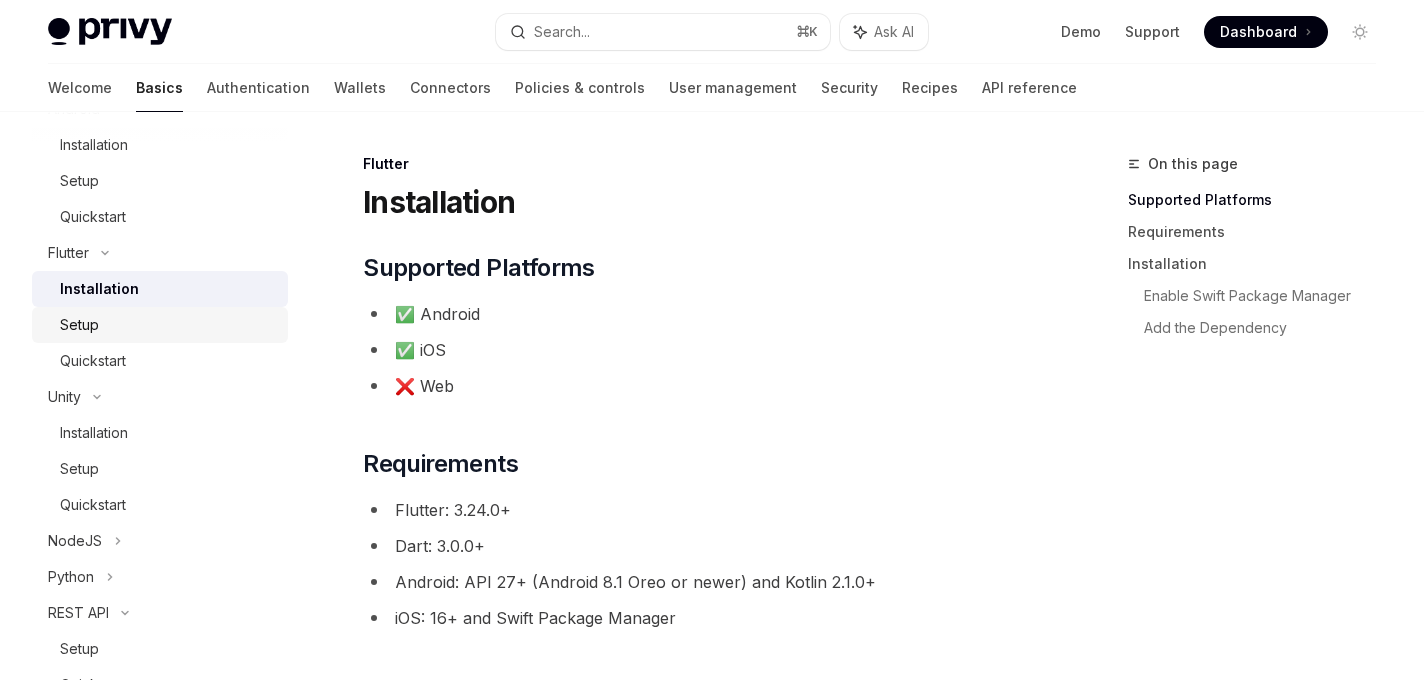 scroll, scrollTop: 550, scrollLeft: 0, axis: vertical 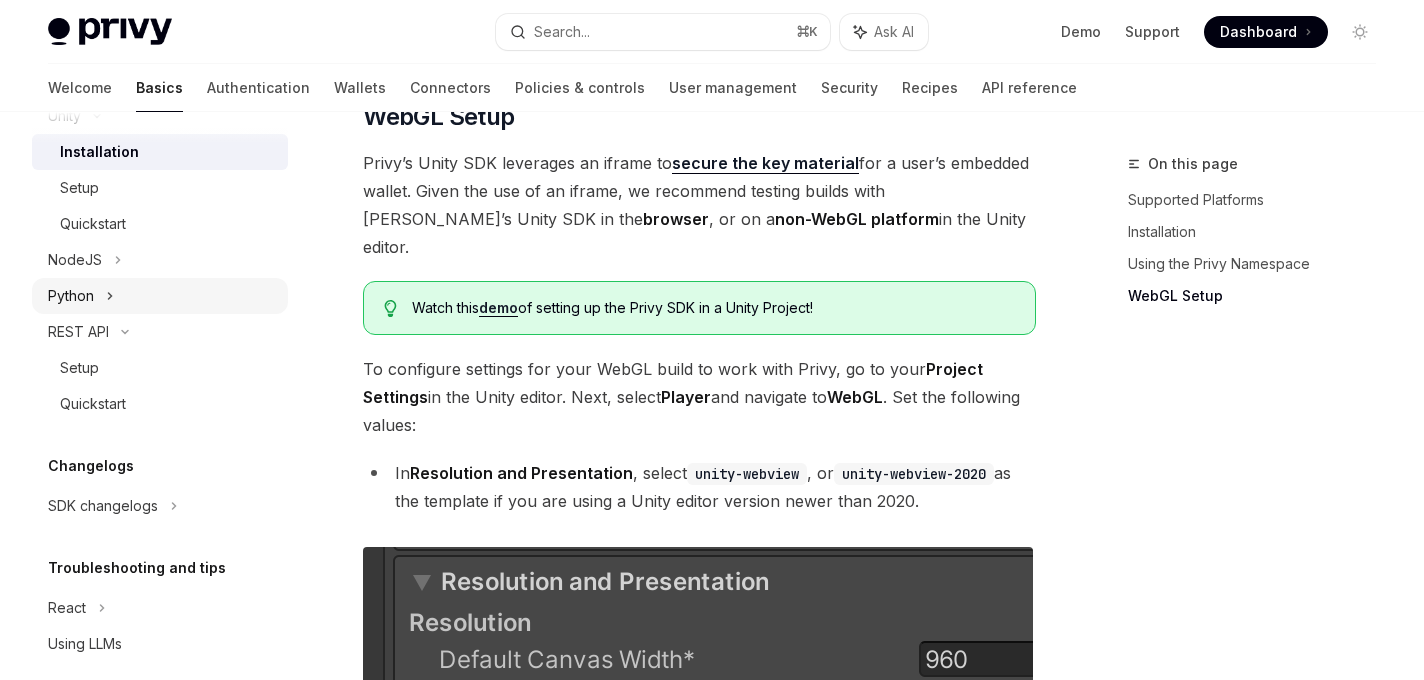 click on "Python" at bounding box center [160, 296] 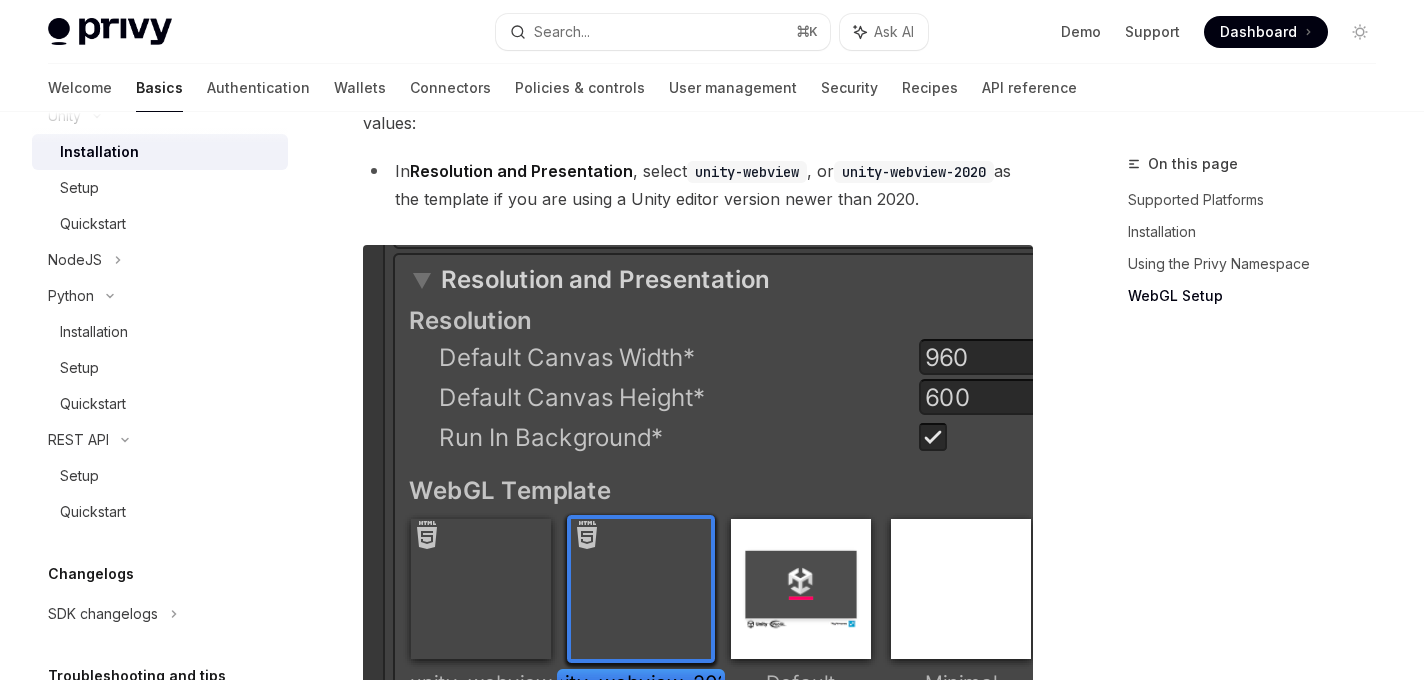 scroll, scrollTop: 2038, scrollLeft: 0, axis: vertical 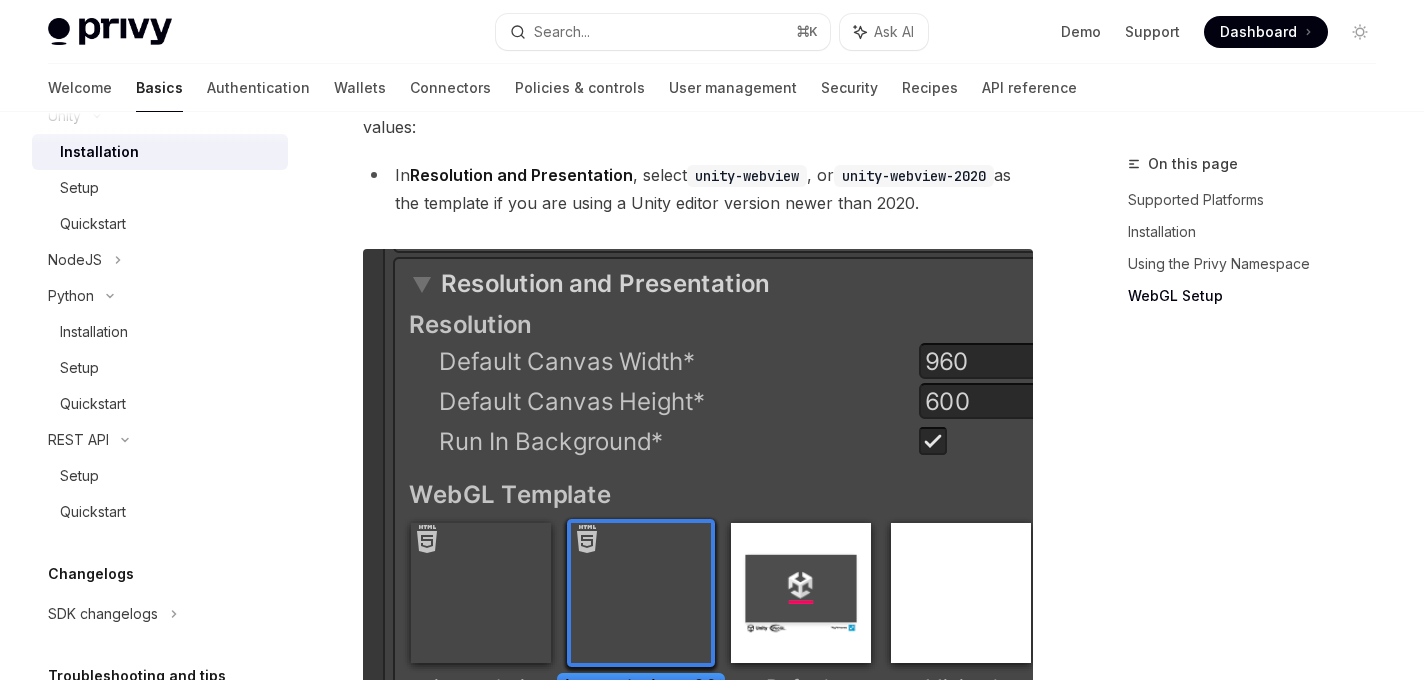 type on "*" 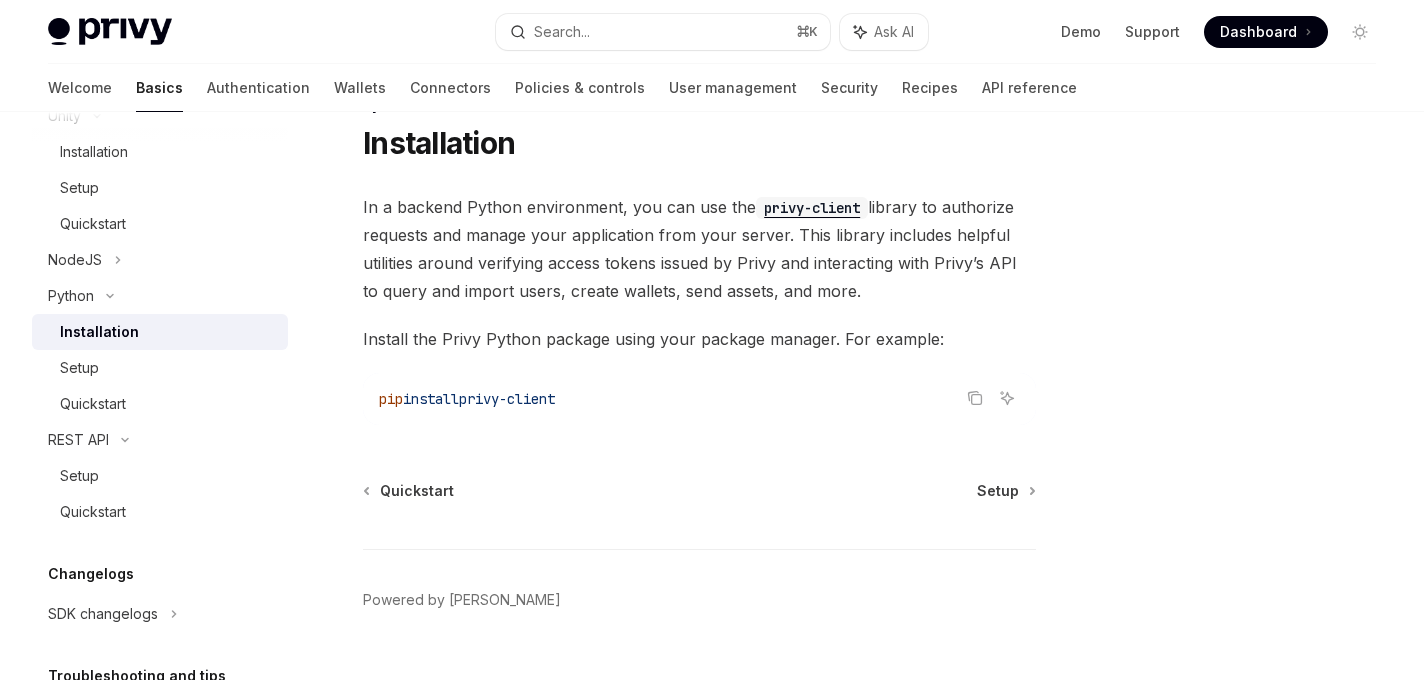 scroll, scrollTop: 0, scrollLeft: 0, axis: both 